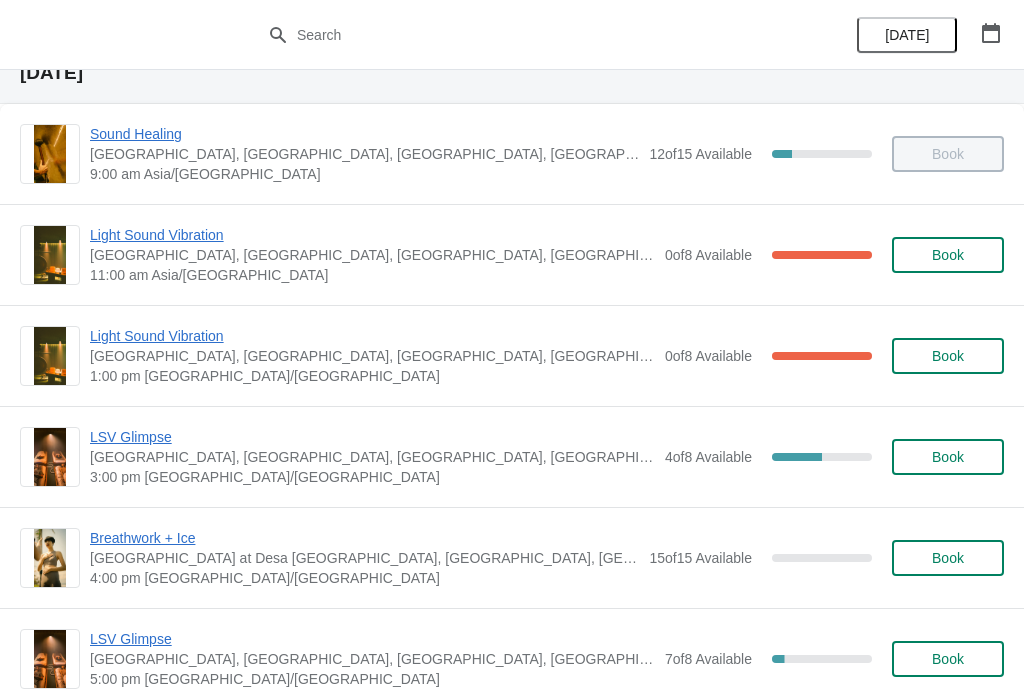 scroll, scrollTop: 95, scrollLeft: 0, axis: vertical 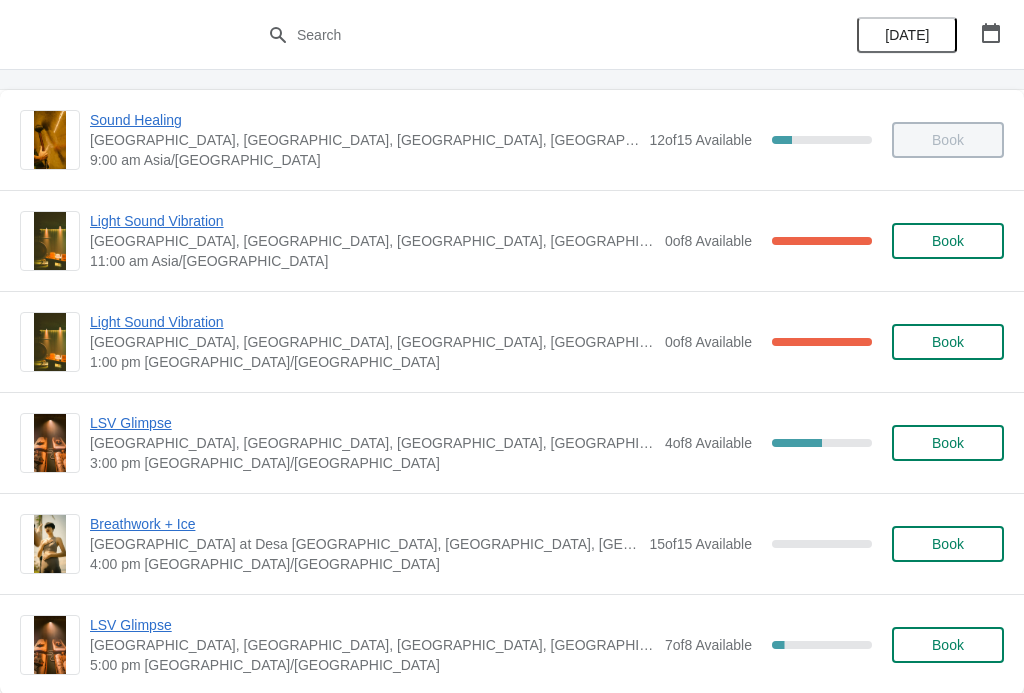 click on "LSV Glimpse" at bounding box center [372, 423] 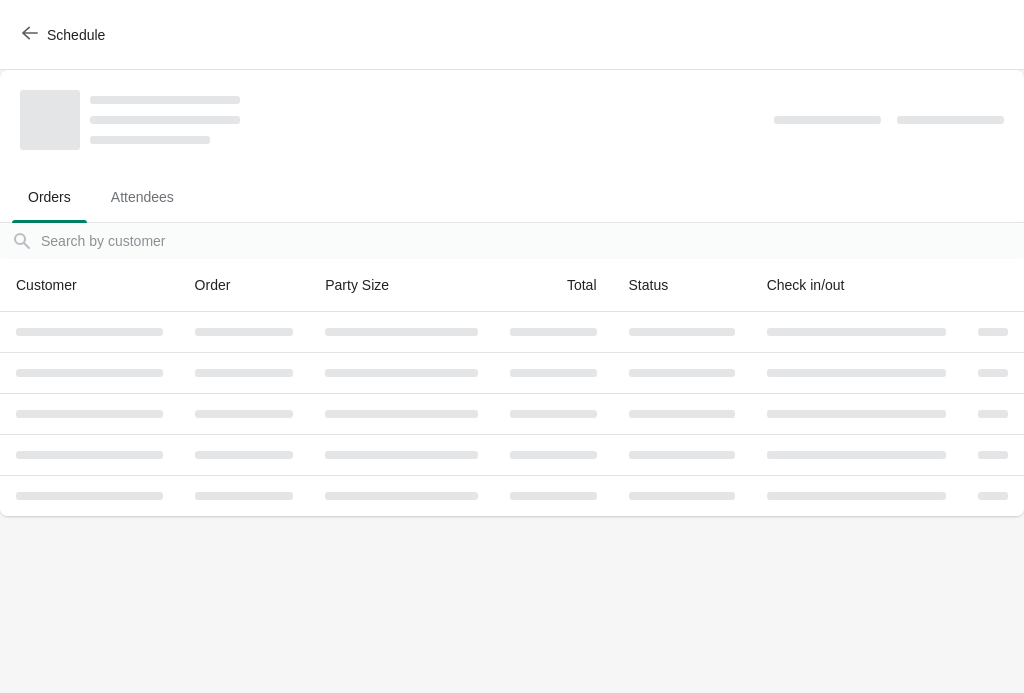 scroll, scrollTop: 0, scrollLeft: 0, axis: both 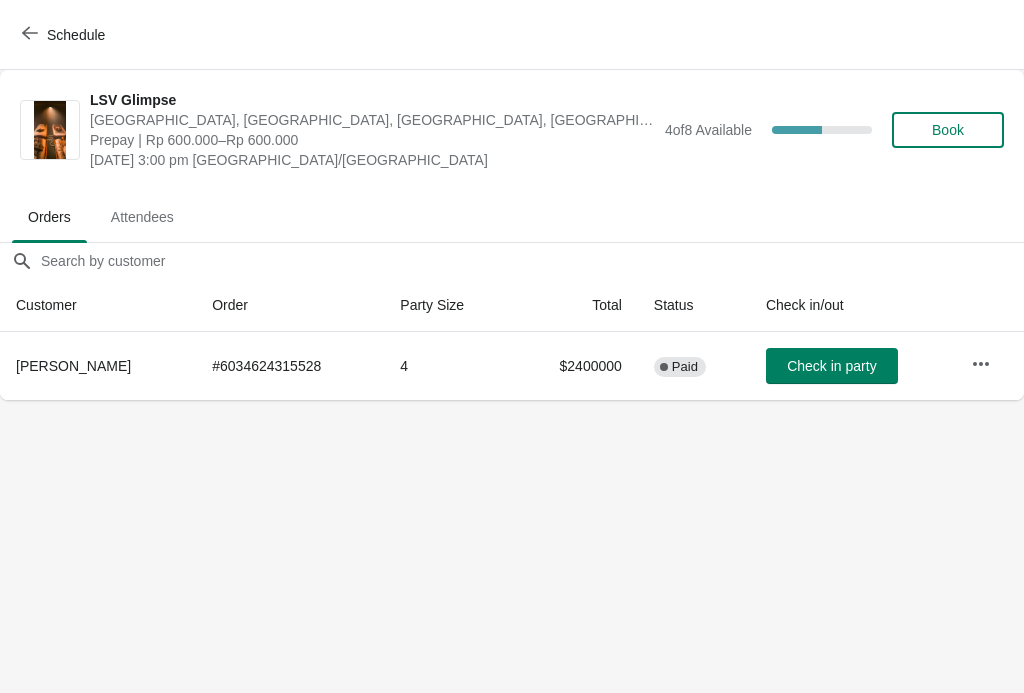 click on "Book" at bounding box center (948, 130) 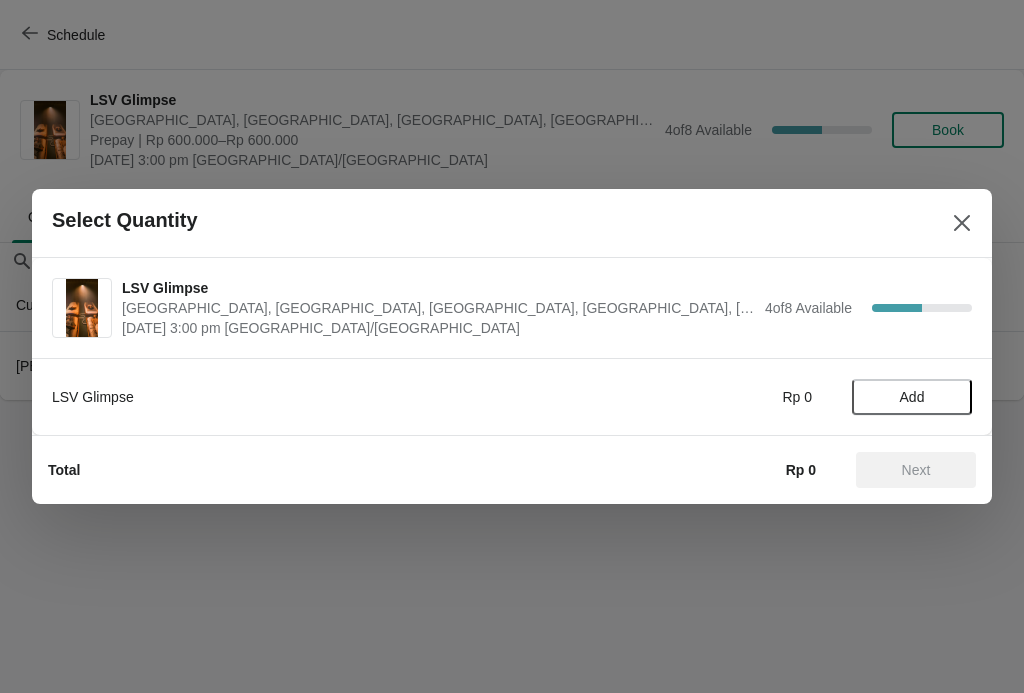 click on "Add" at bounding box center [912, 397] 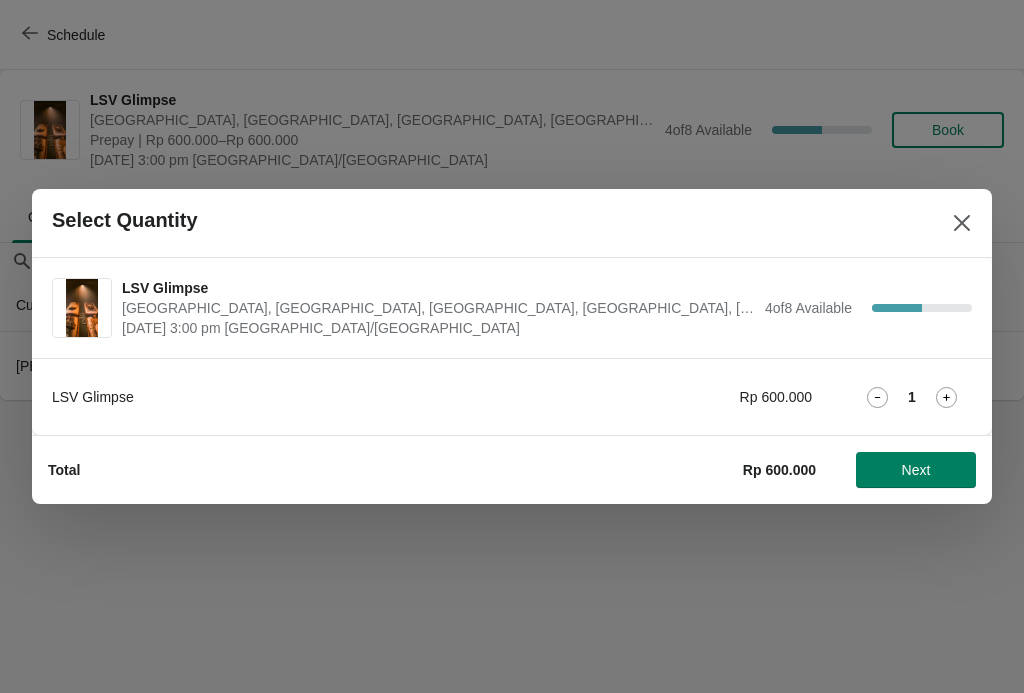 click on "Next" at bounding box center (916, 470) 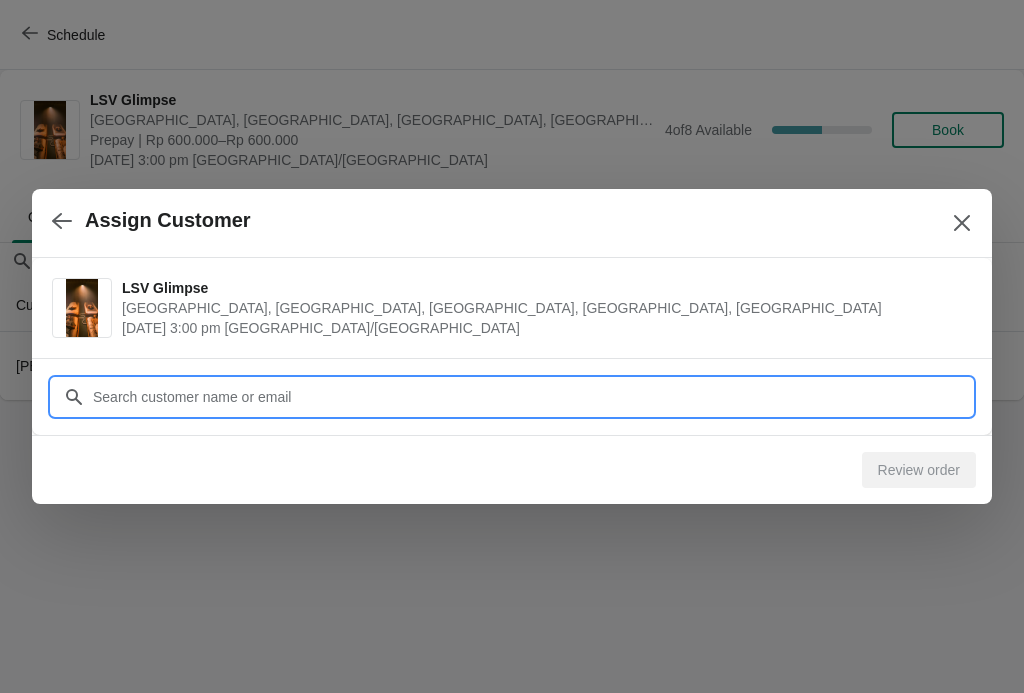 click on "Customer" at bounding box center [532, 397] 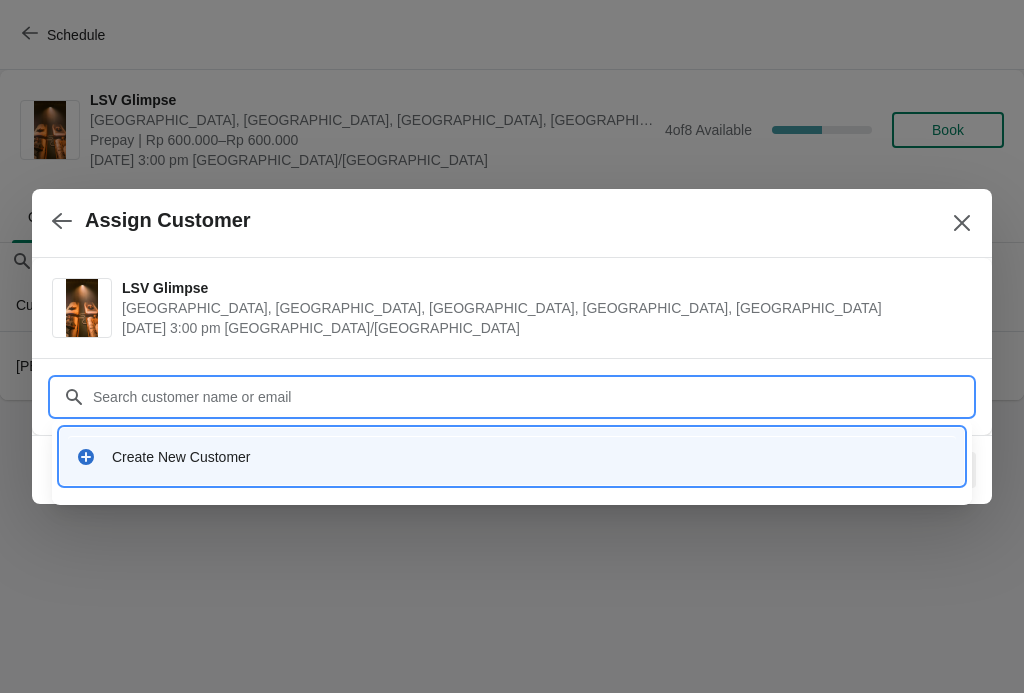 click on "Create New Customer" at bounding box center [512, 456] 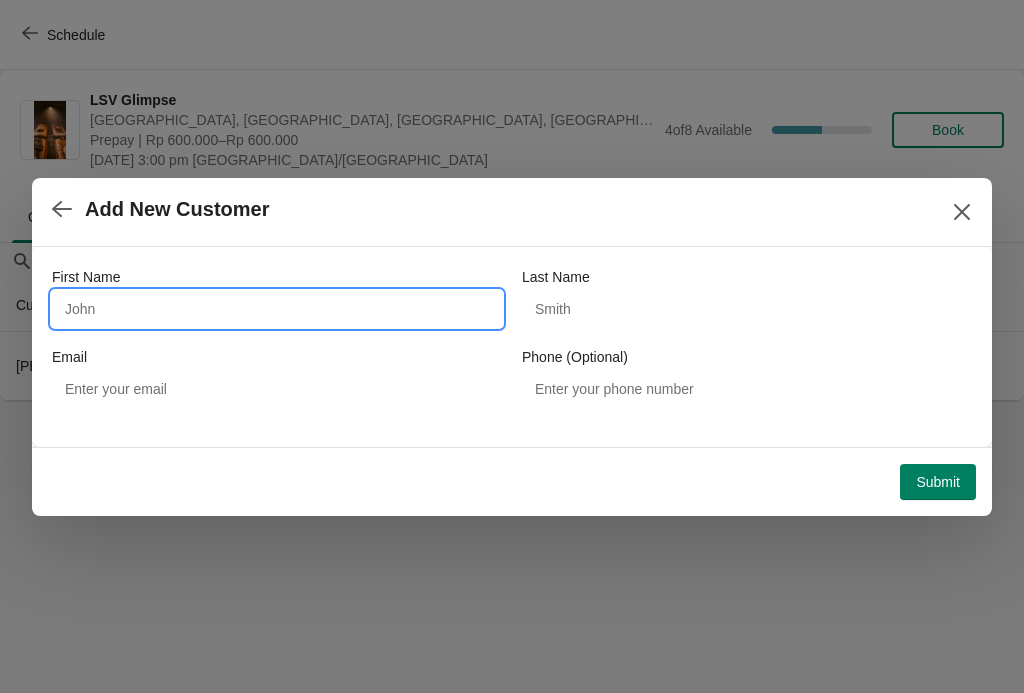 click on "First Name" at bounding box center (277, 309) 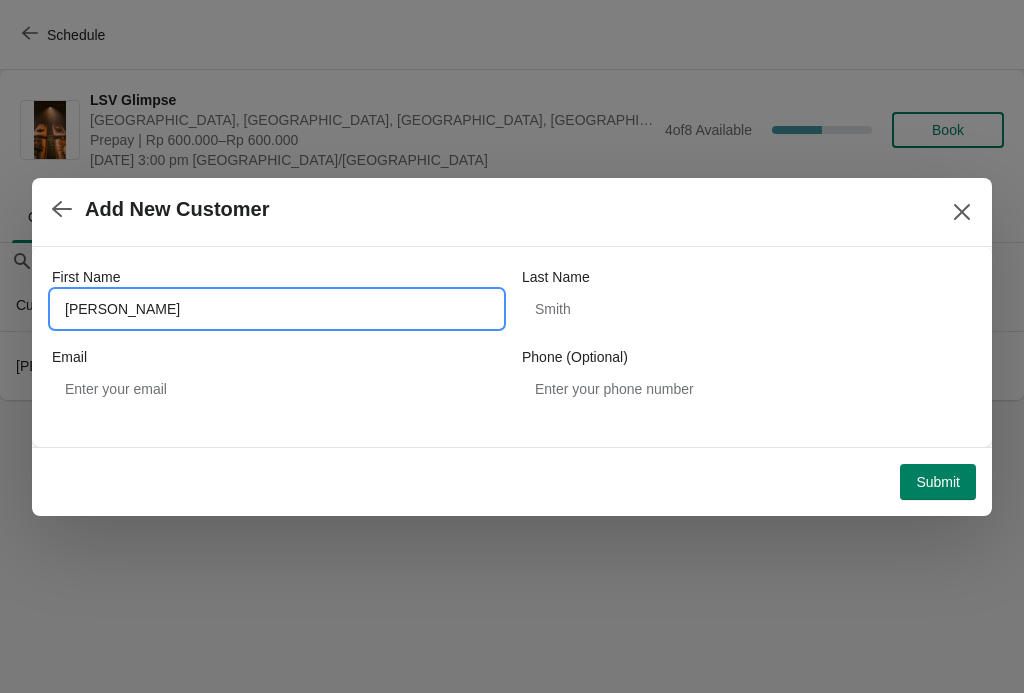 type on "[PERSON_NAME]" 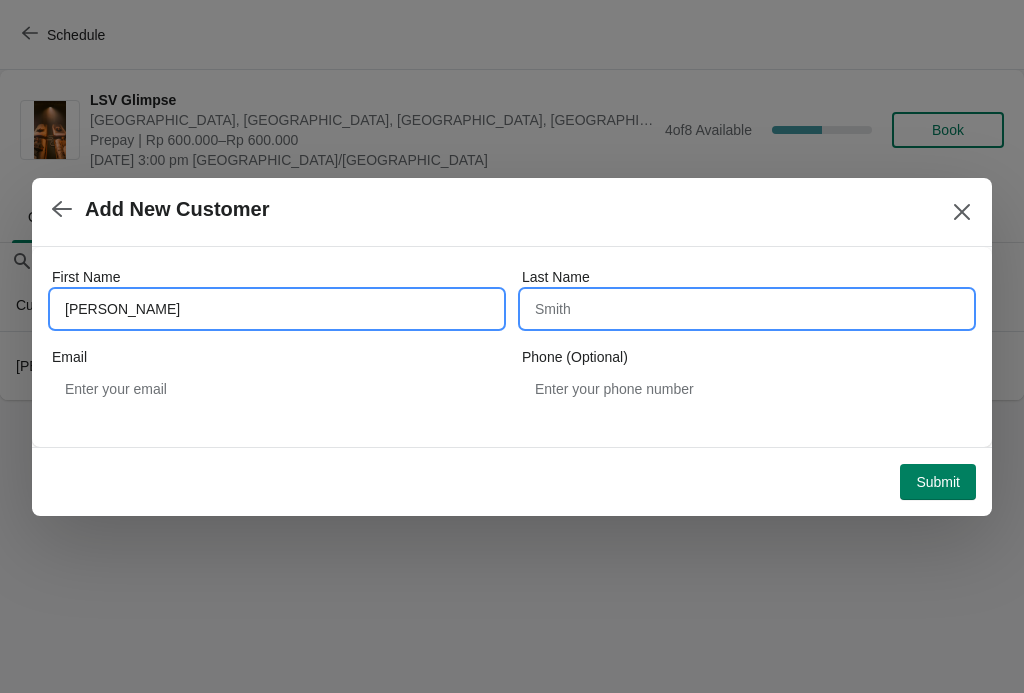 click on "Last Name" at bounding box center (747, 309) 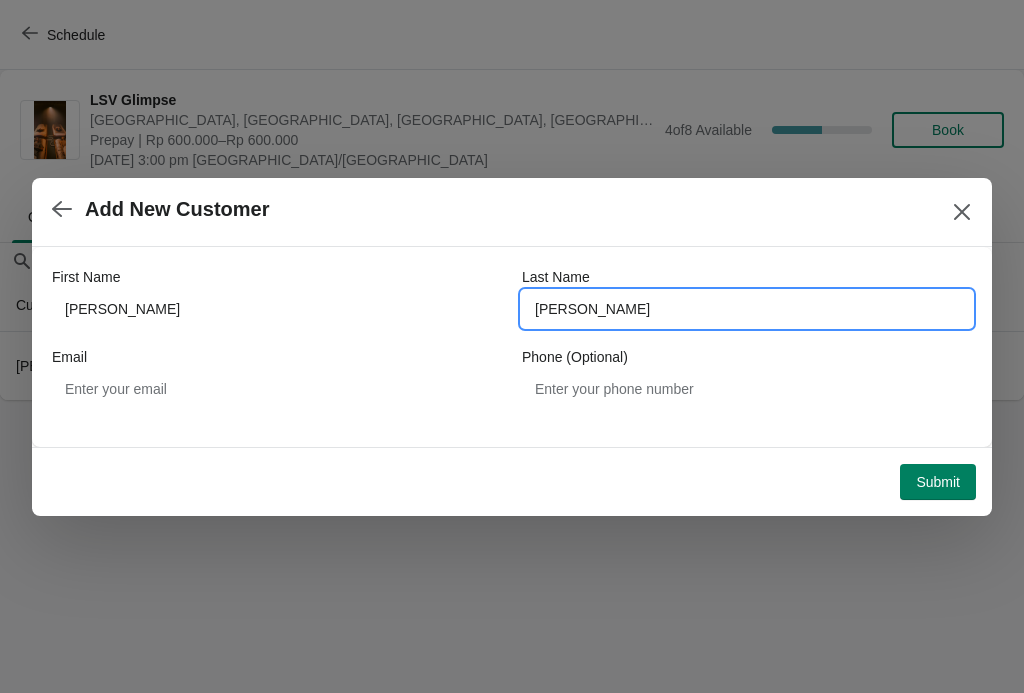 type on "[PERSON_NAME]" 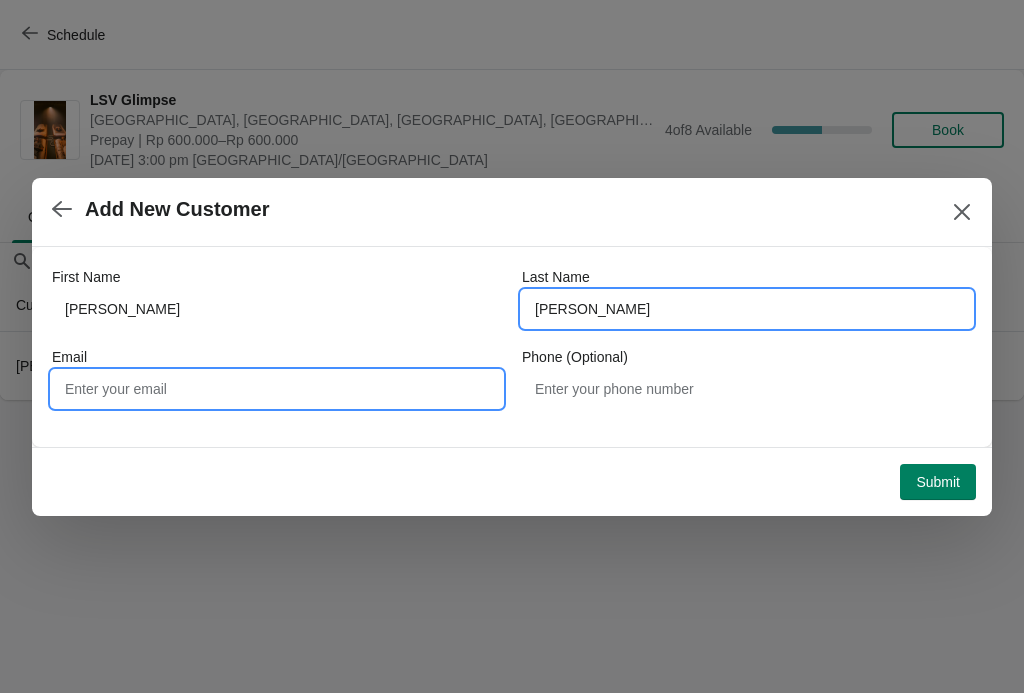 click on "Email" at bounding box center (277, 389) 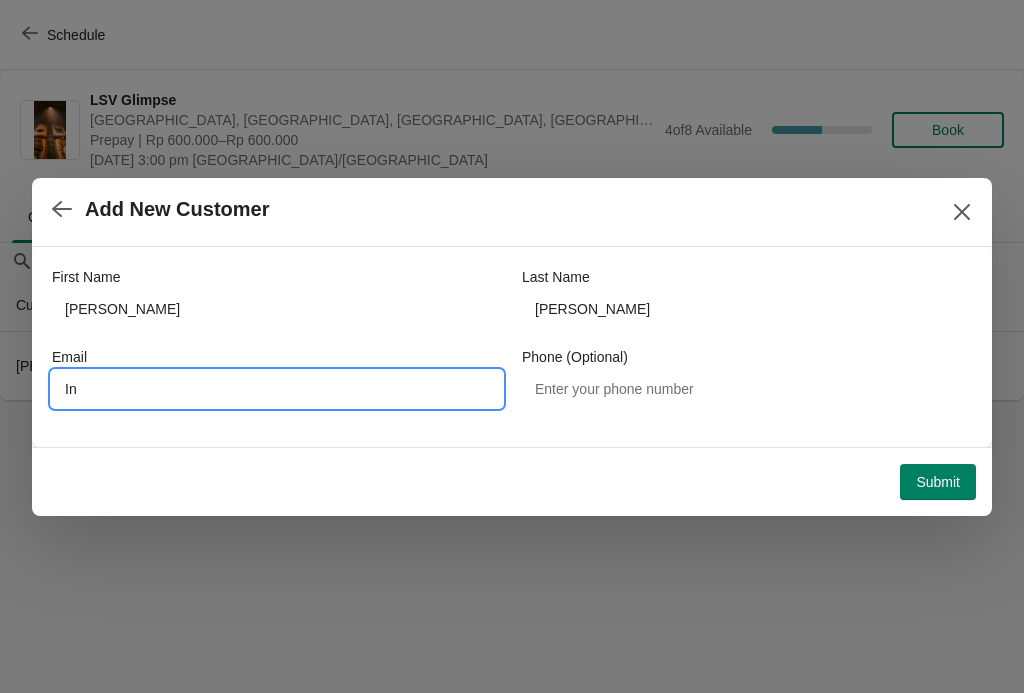 type on "I" 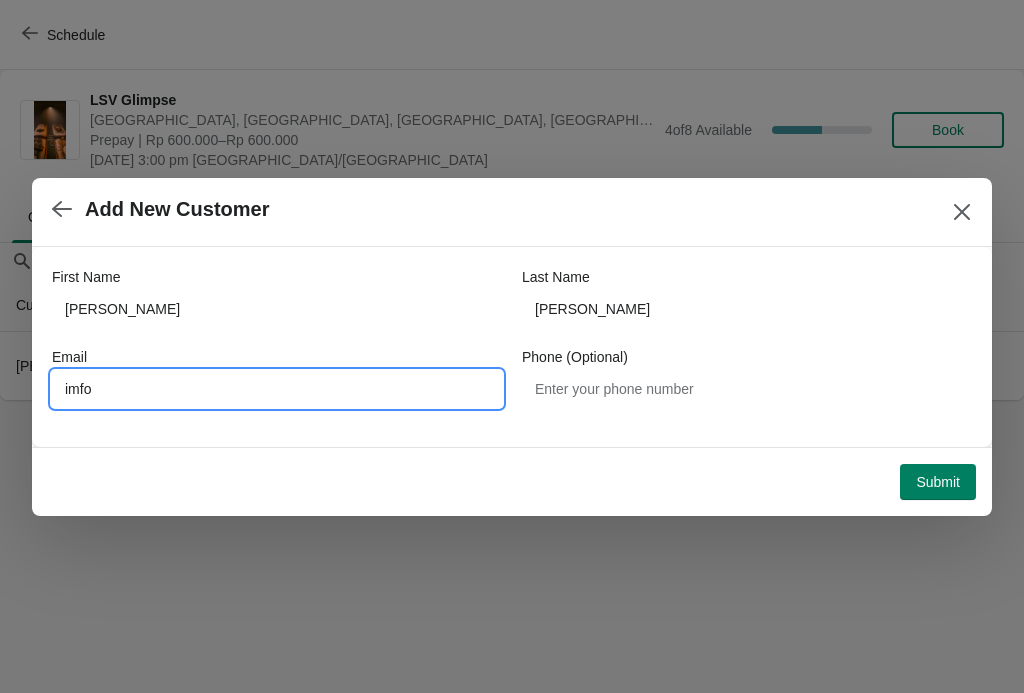 type on "imfo" 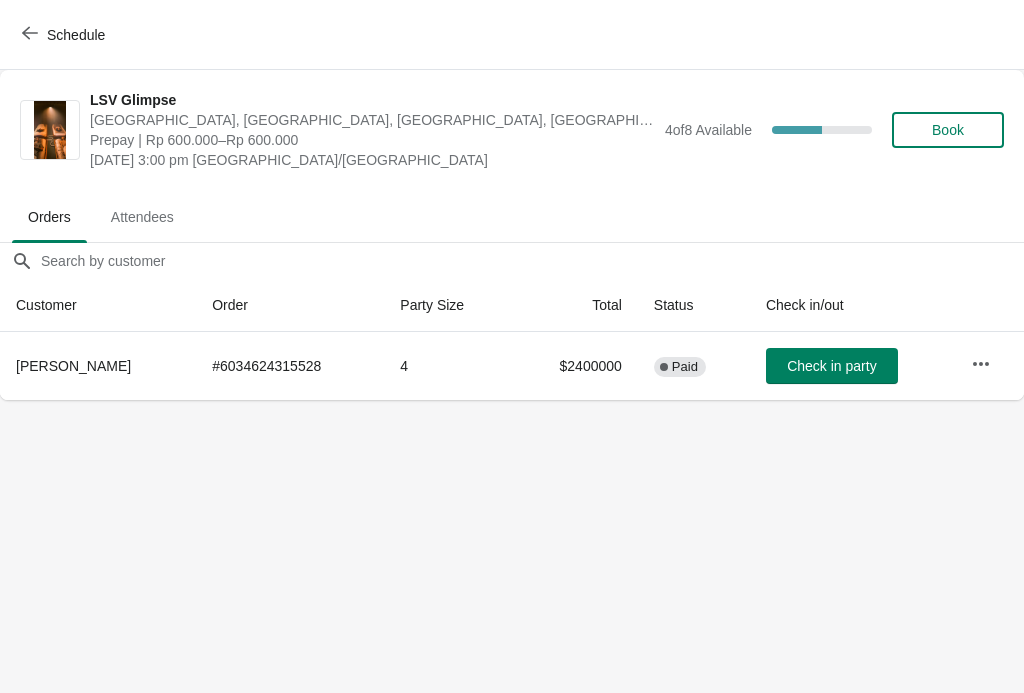 click on "Book" at bounding box center [948, 130] 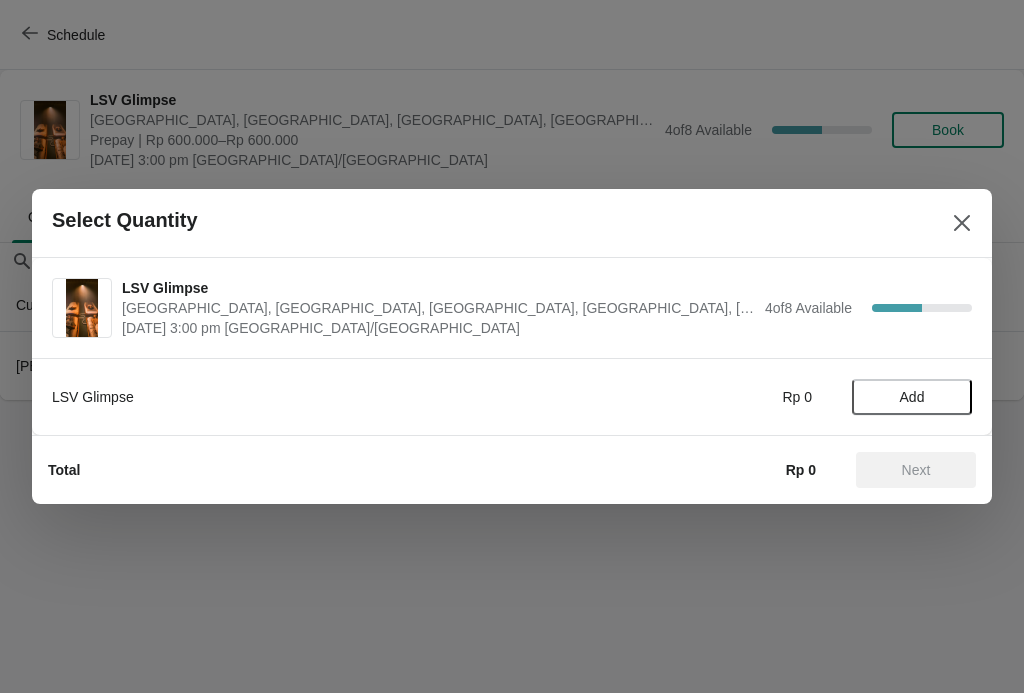 click on "Add" at bounding box center (912, 397) 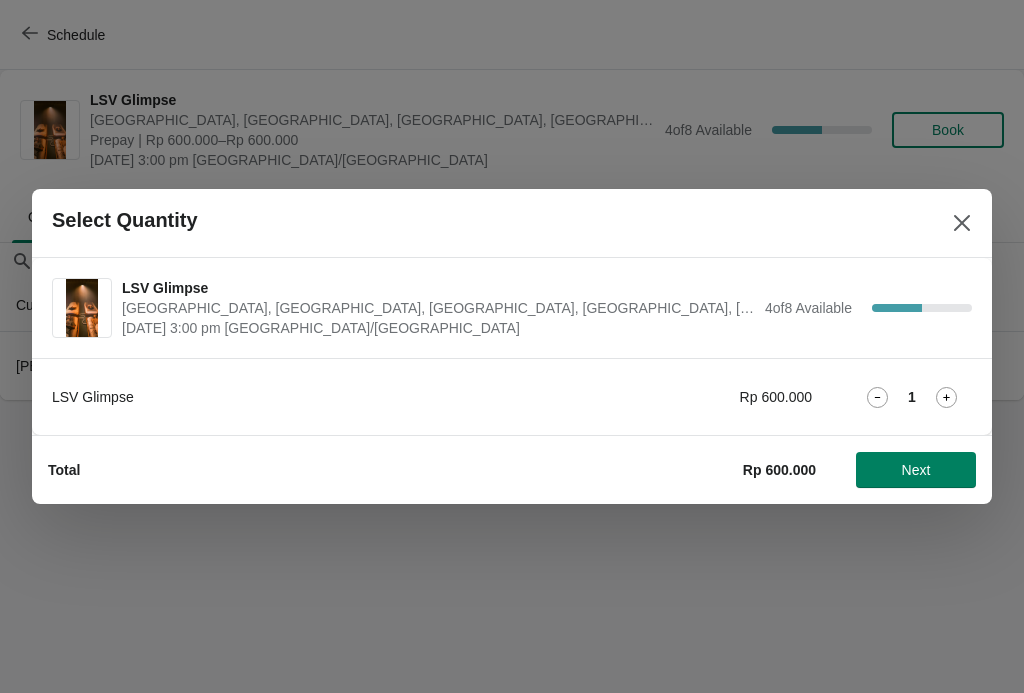 click 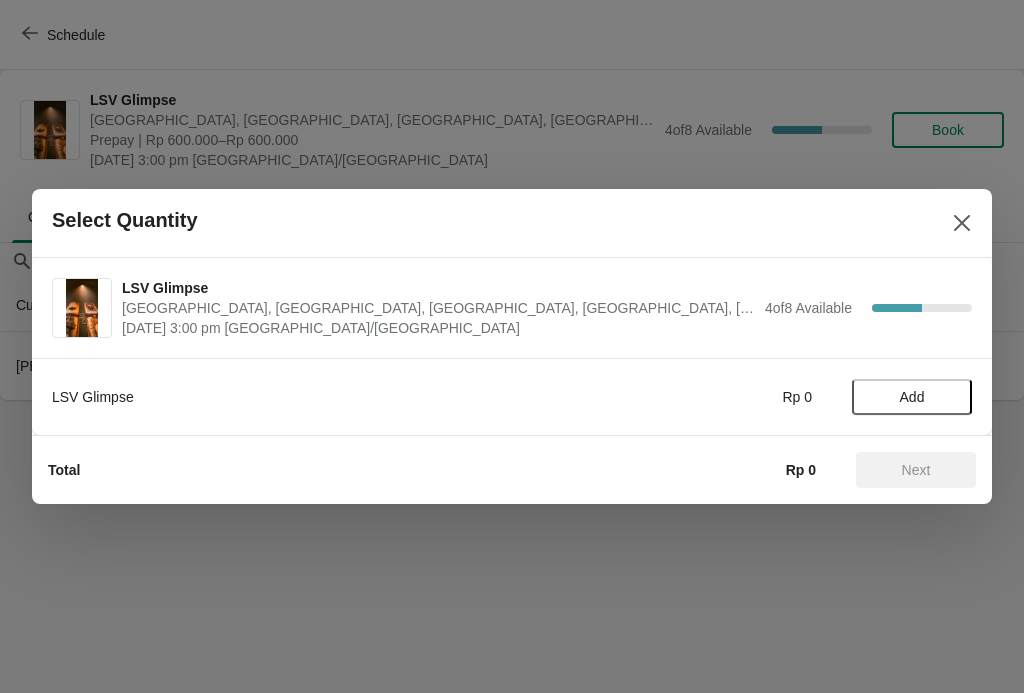 click at bounding box center [962, 223] 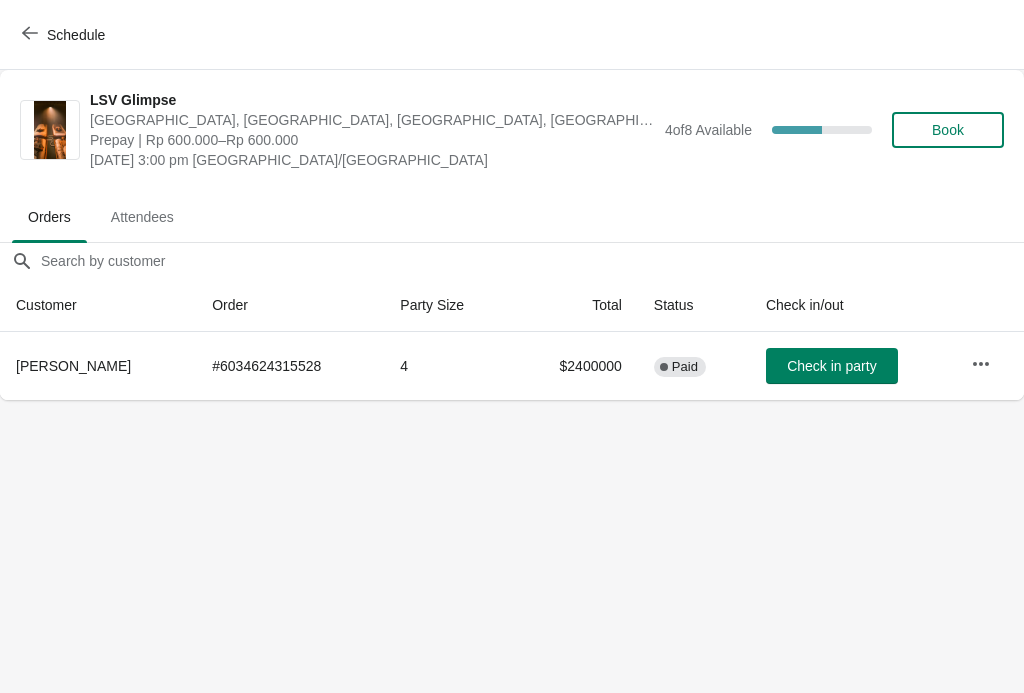click on "Schedule" at bounding box center (65, 35) 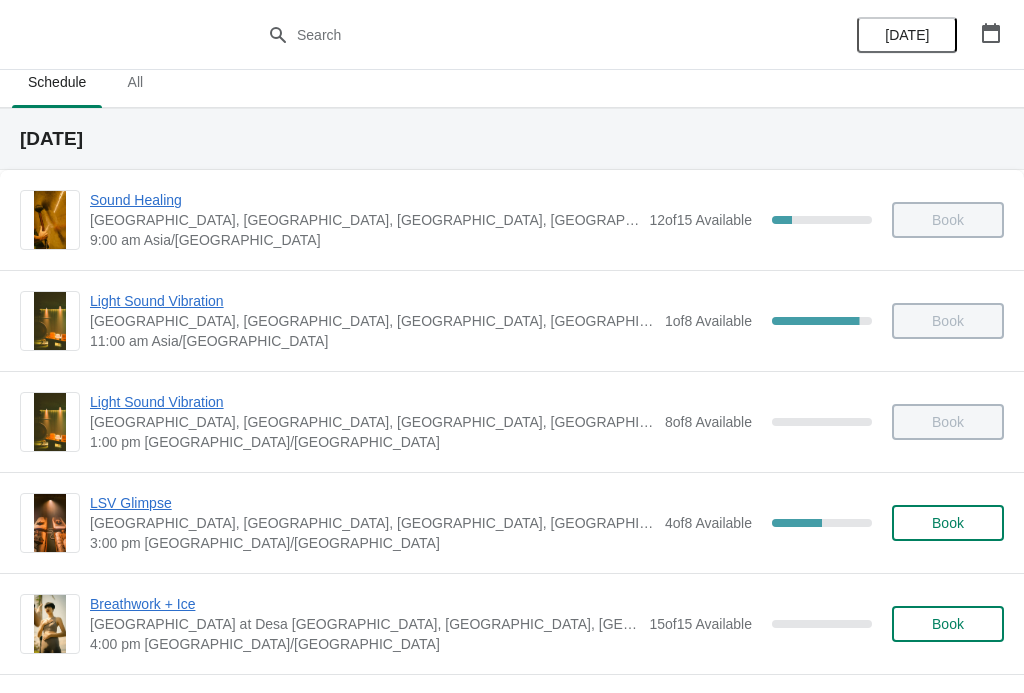 scroll, scrollTop: 21, scrollLeft: 0, axis: vertical 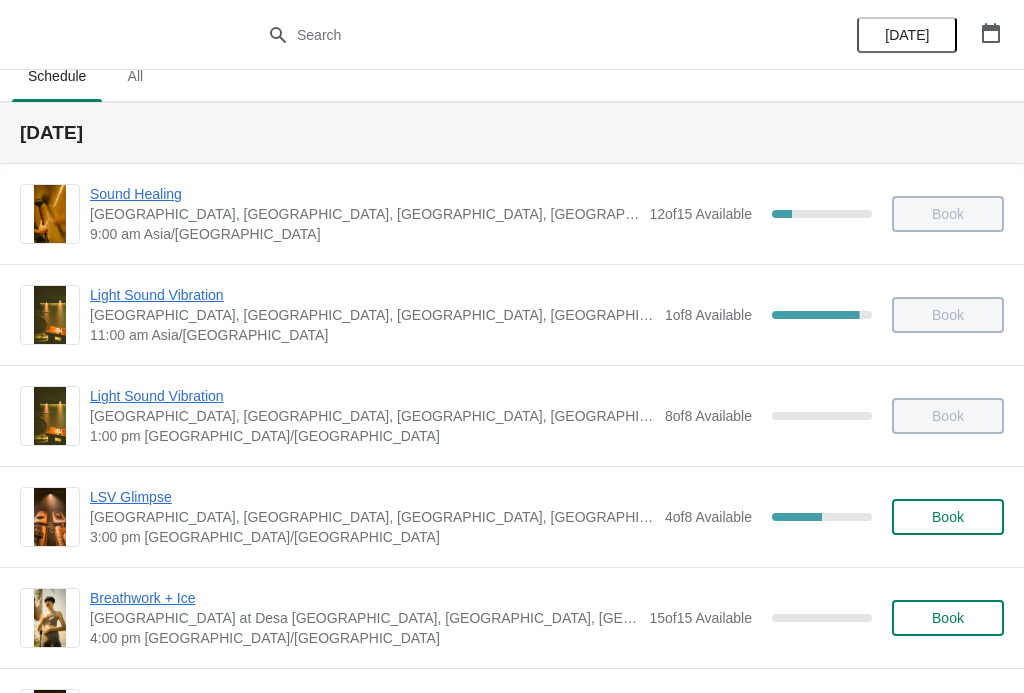 click on "LSV Glimpse" at bounding box center (372, 497) 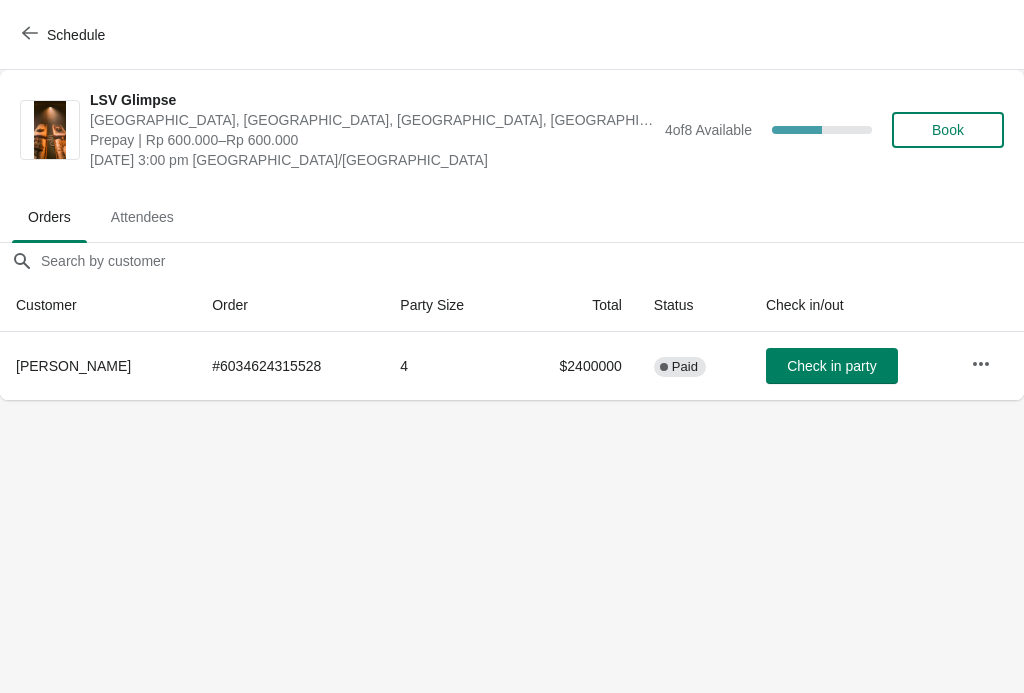 scroll, scrollTop: 0, scrollLeft: 0, axis: both 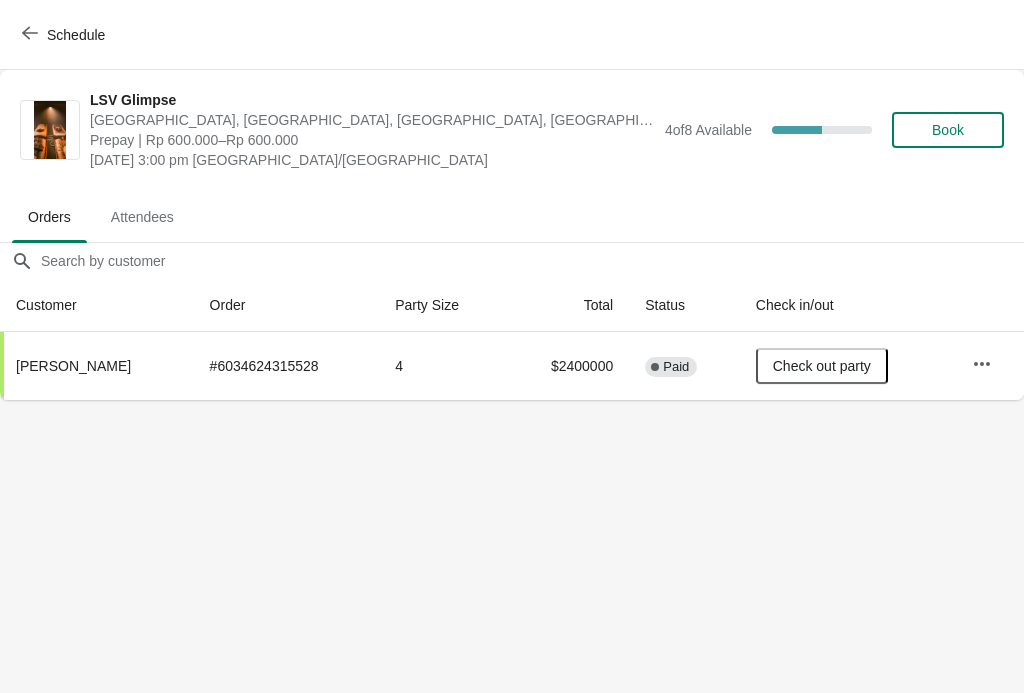click on "Check out party" at bounding box center (822, 366) 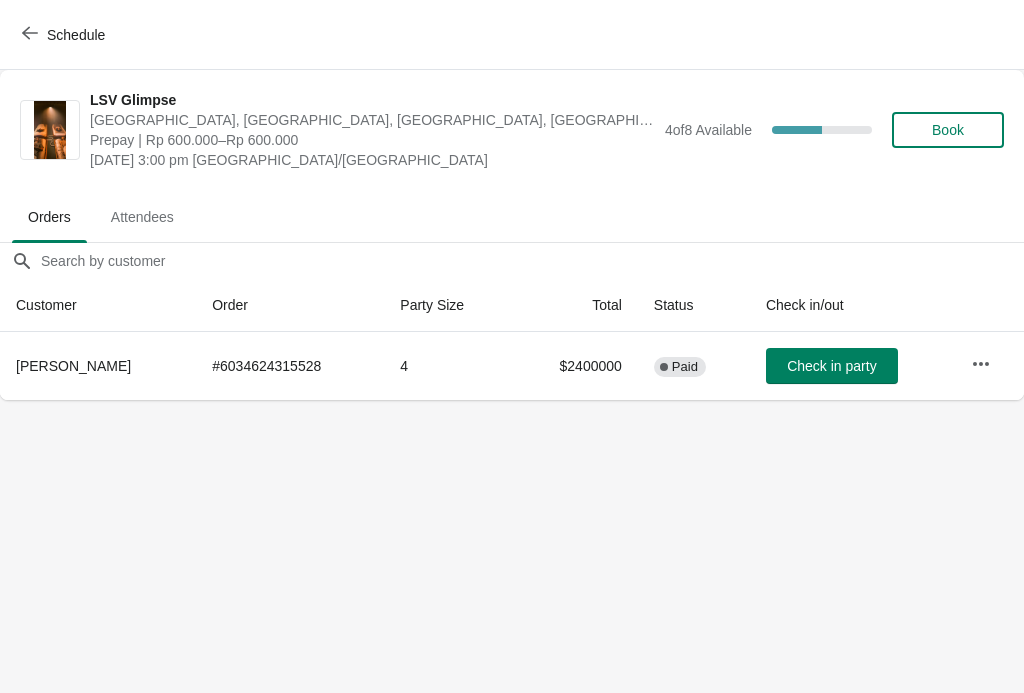 click on "Book" at bounding box center [948, 130] 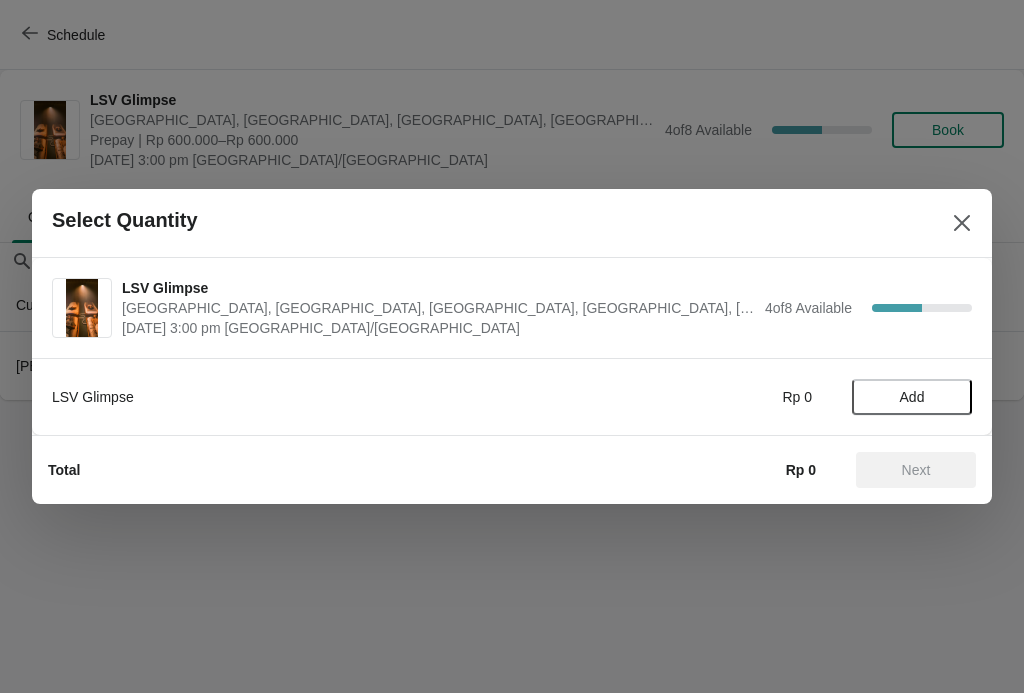 click on "Add" at bounding box center [912, 397] 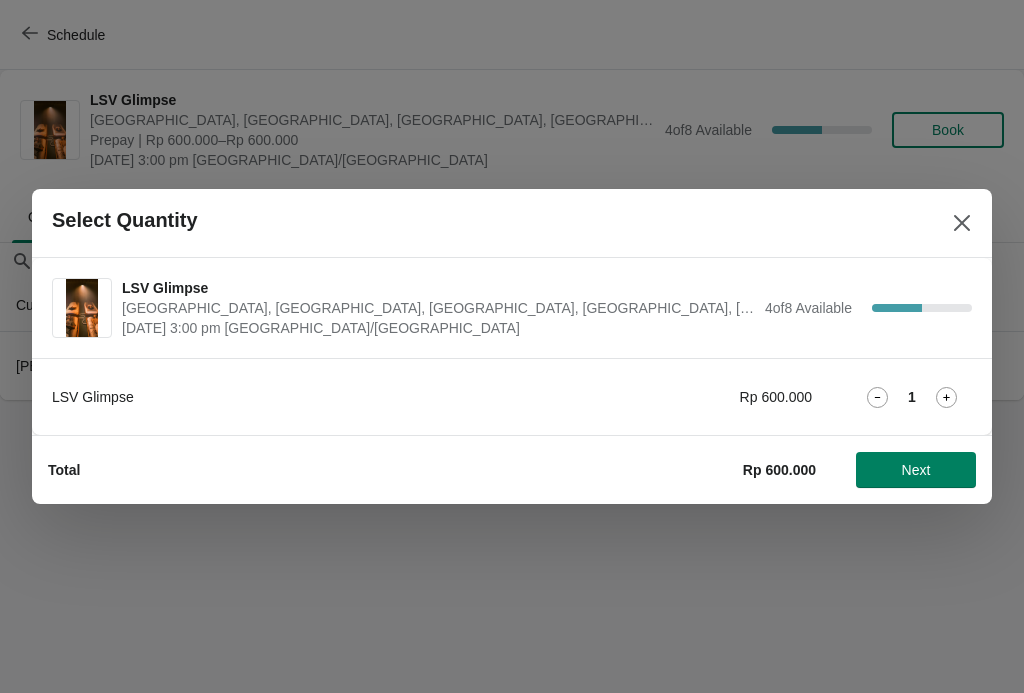 click on "Next" at bounding box center [916, 470] 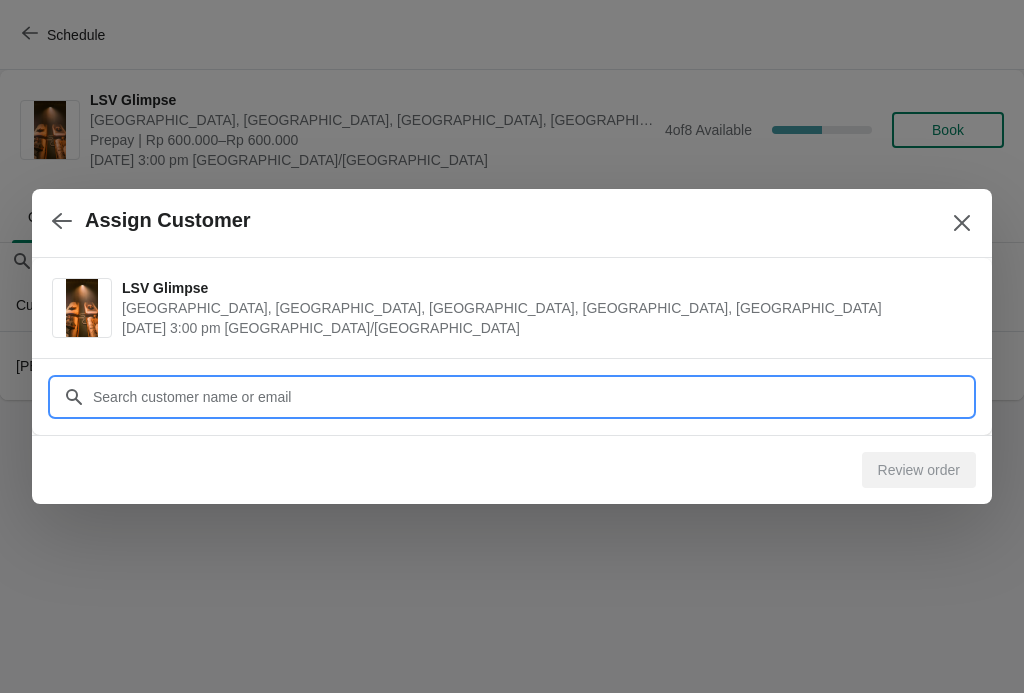 click on "Customer" at bounding box center [532, 397] 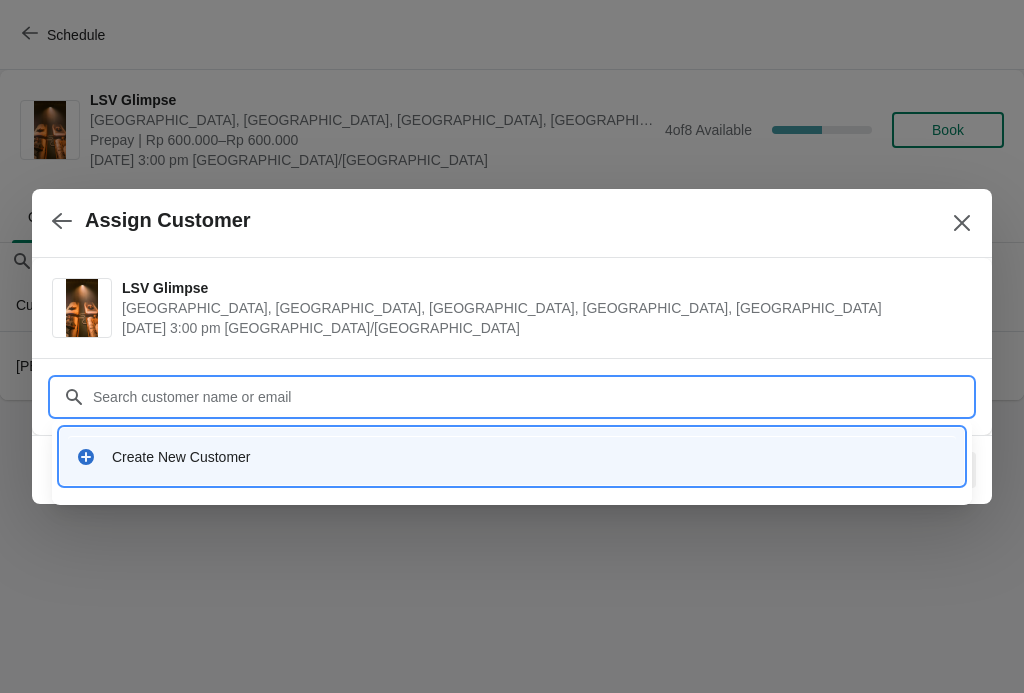 click on "Create New Customer" at bounding box center [512, 456] 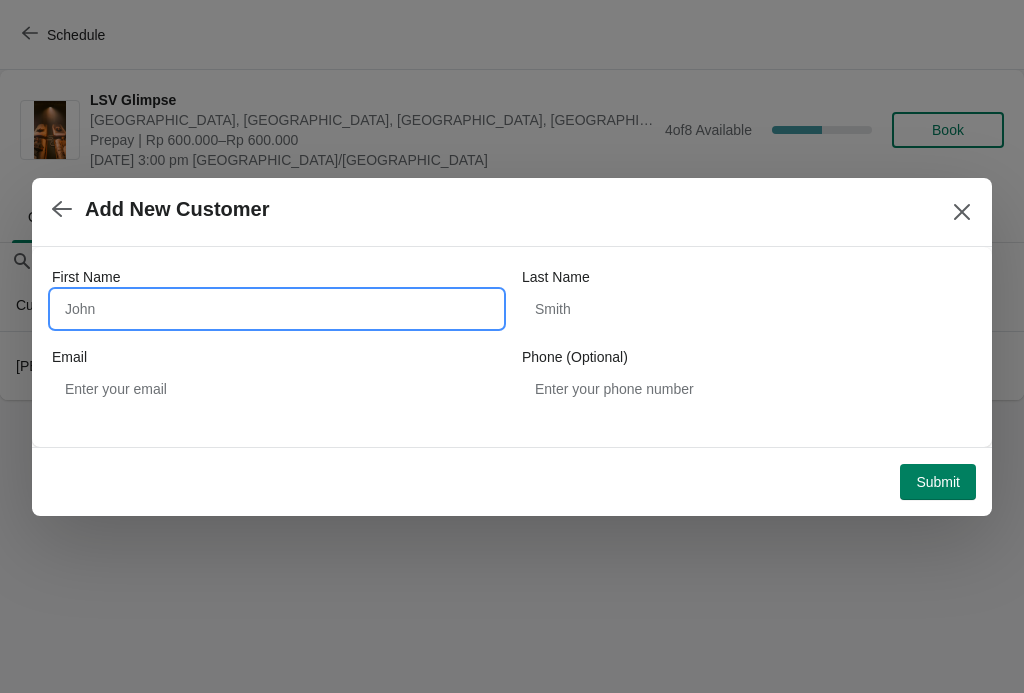 click on "First Name" at bounding box center [277, 309] 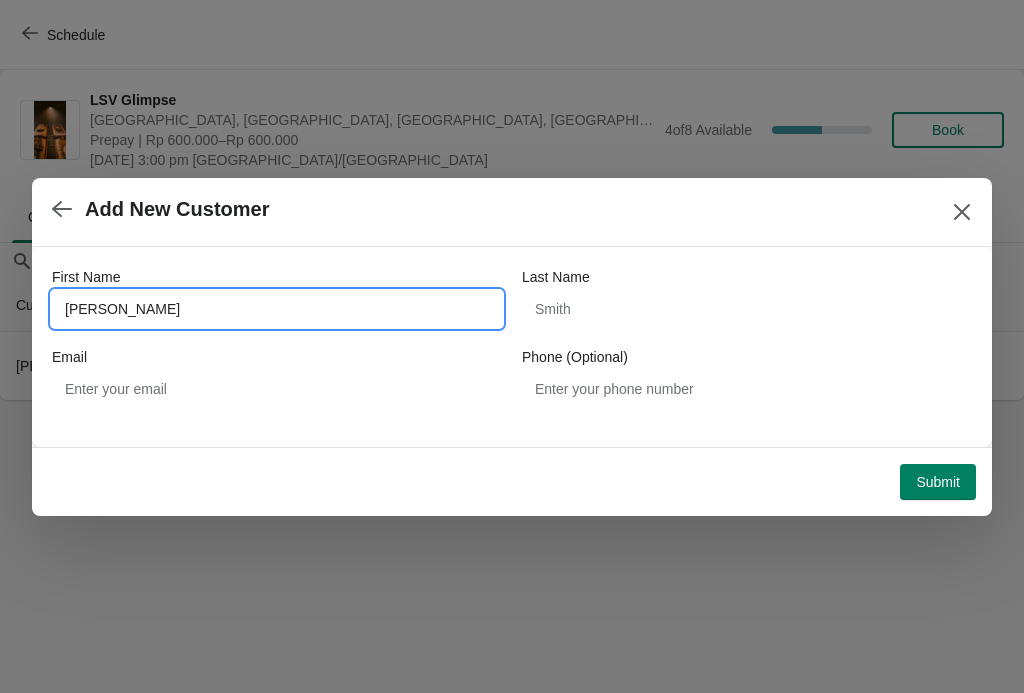 type on "[PERSON_NAME]" 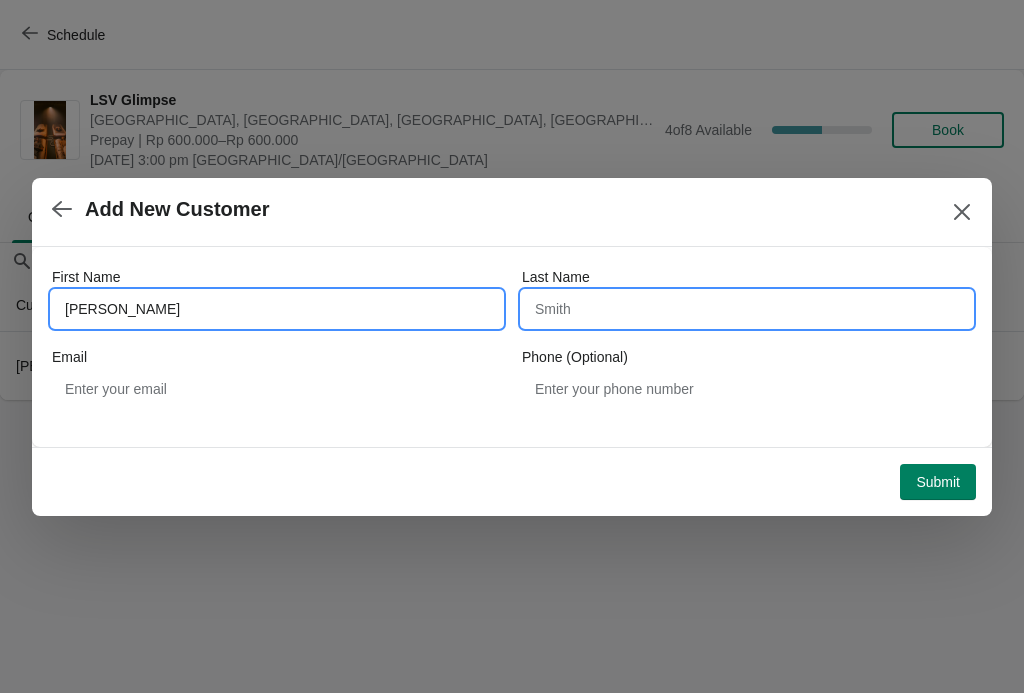 click on "Last Name" at bounding box center [747, 309] 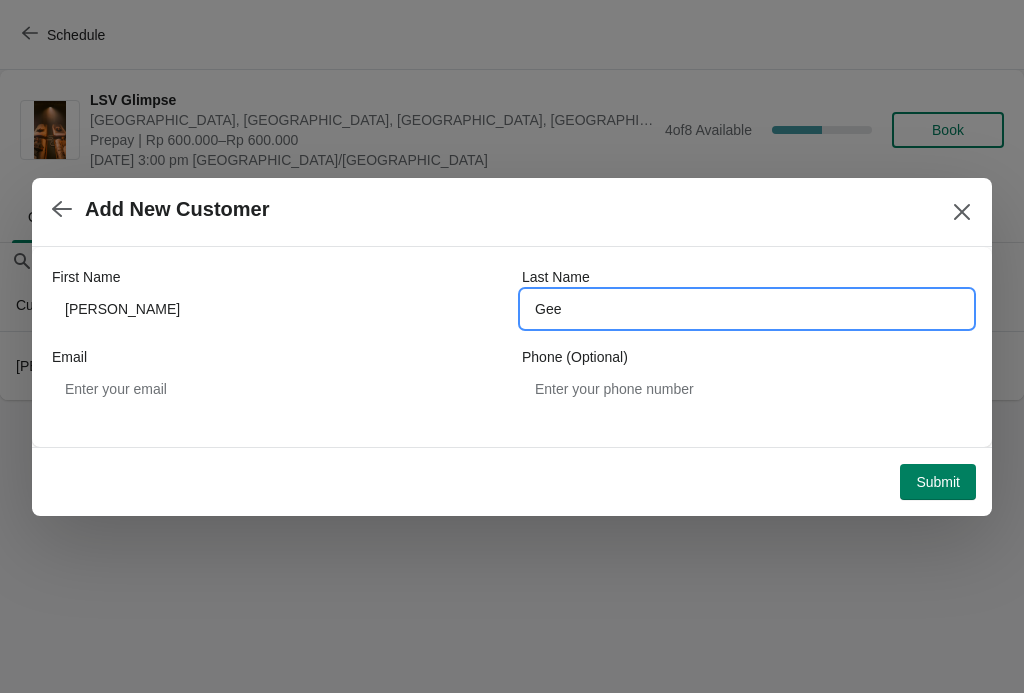 type on "Gee" 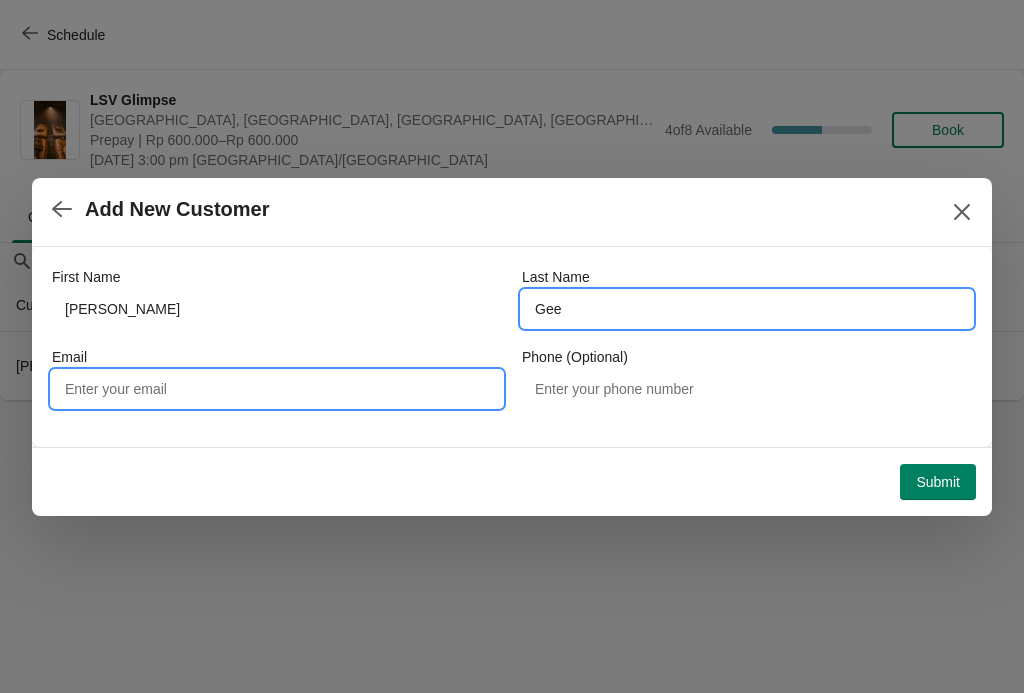 click on "Email" at bounding box center (277, 389) 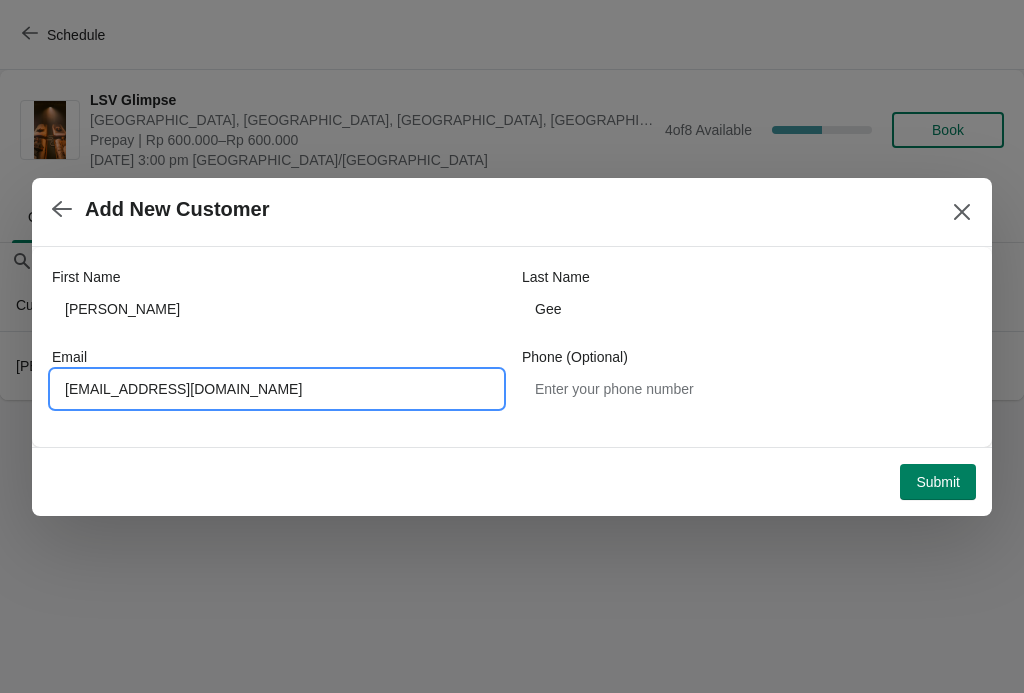 type on "[EMAIL_ADDRESS][DOMAIN_NAME]" 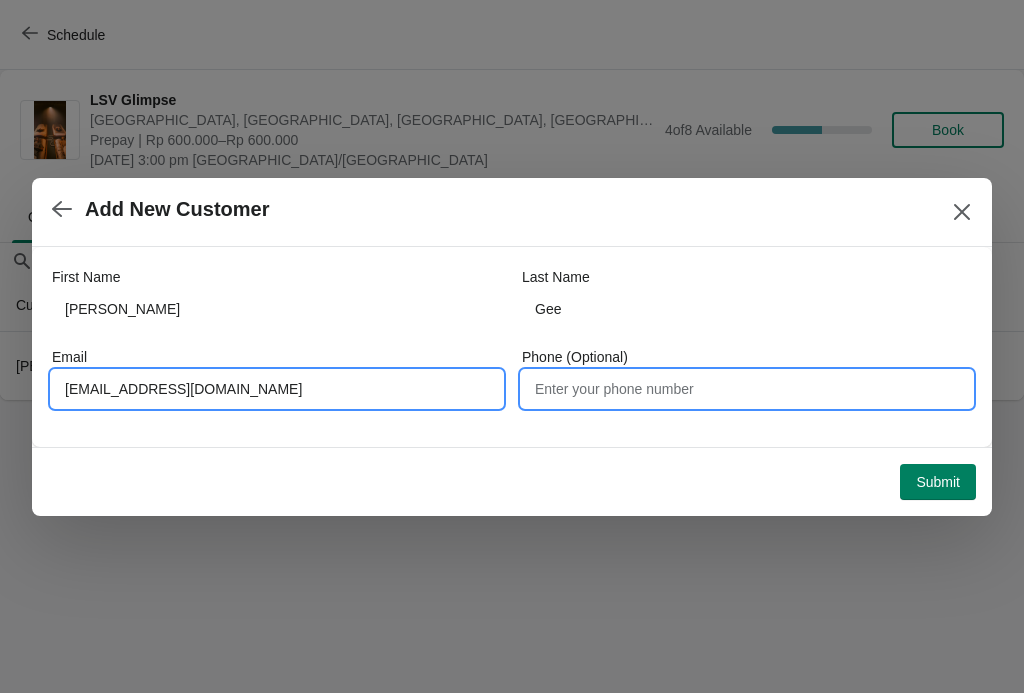 click on "Phone (Optional)" at bounding box center [747, 389] 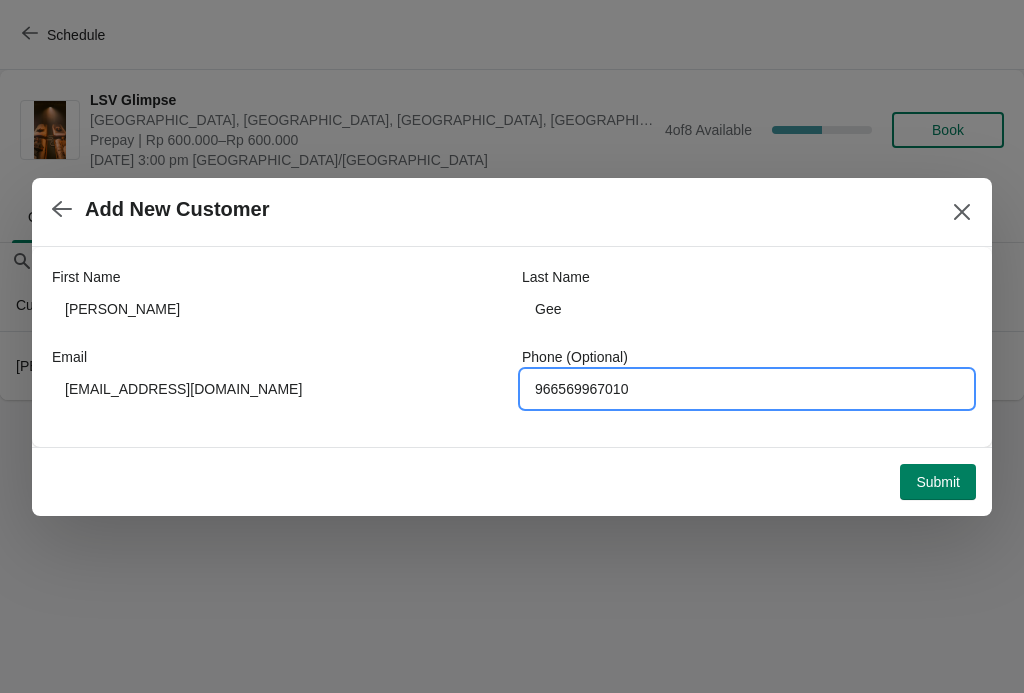 type on "966569967010" 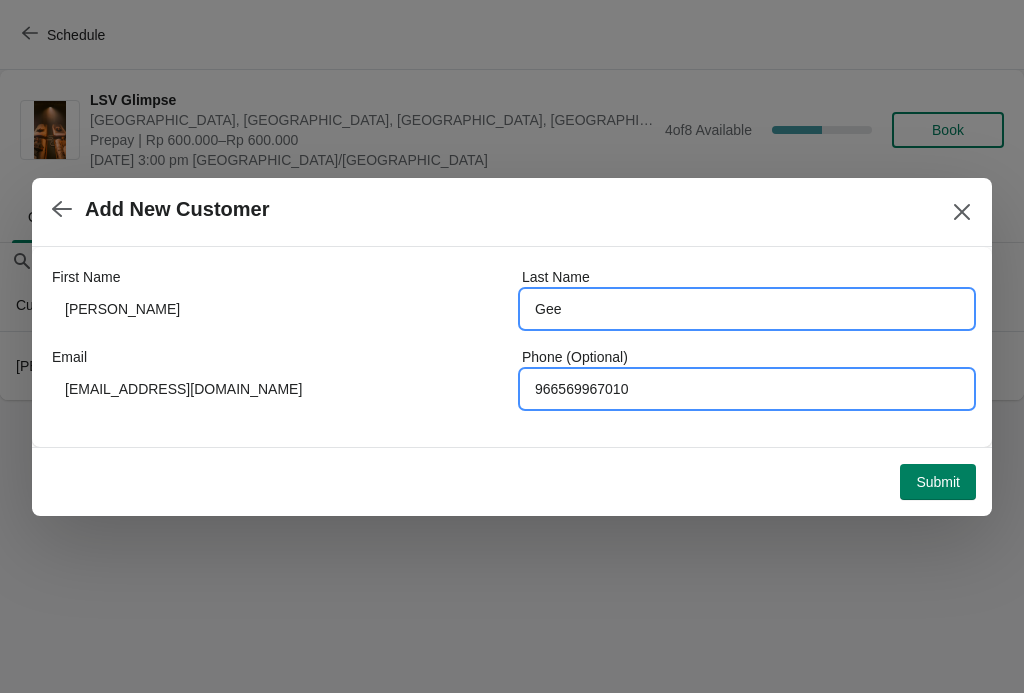 click on "Gee" at bounding box center [747, 309] 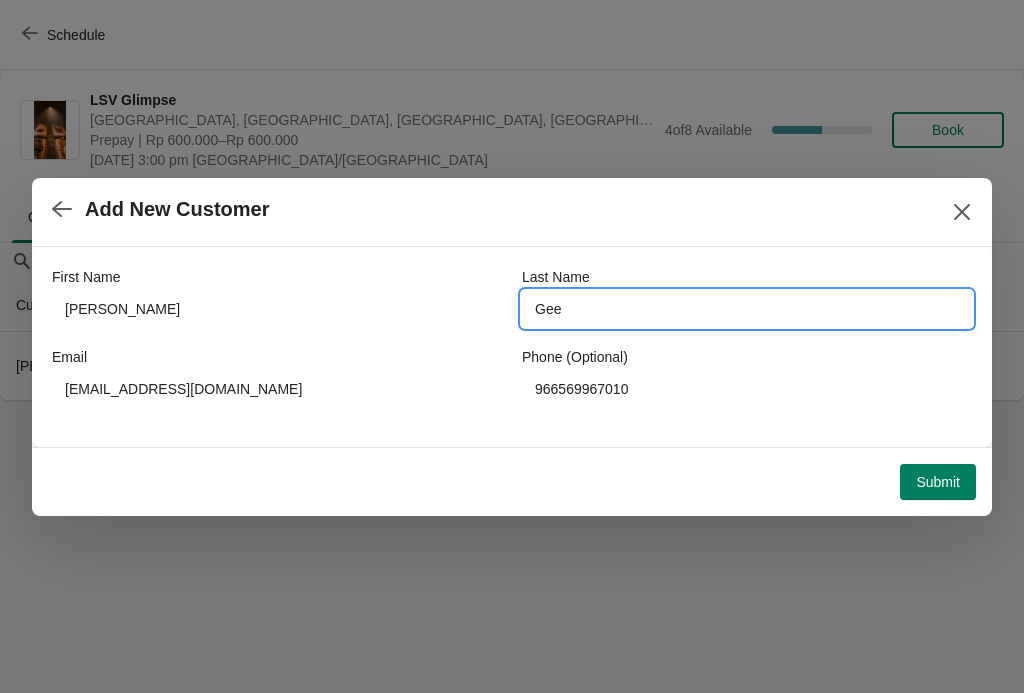 click on "First Name [PERSON_NAME] Last Name [PERSON_NAME] [PERSON_NAME][EMAIL_ADDRESS][DOMAIN_NAME] Phone (Optional) [PHONE_NUMBER]" at bounding box center [512, 347] 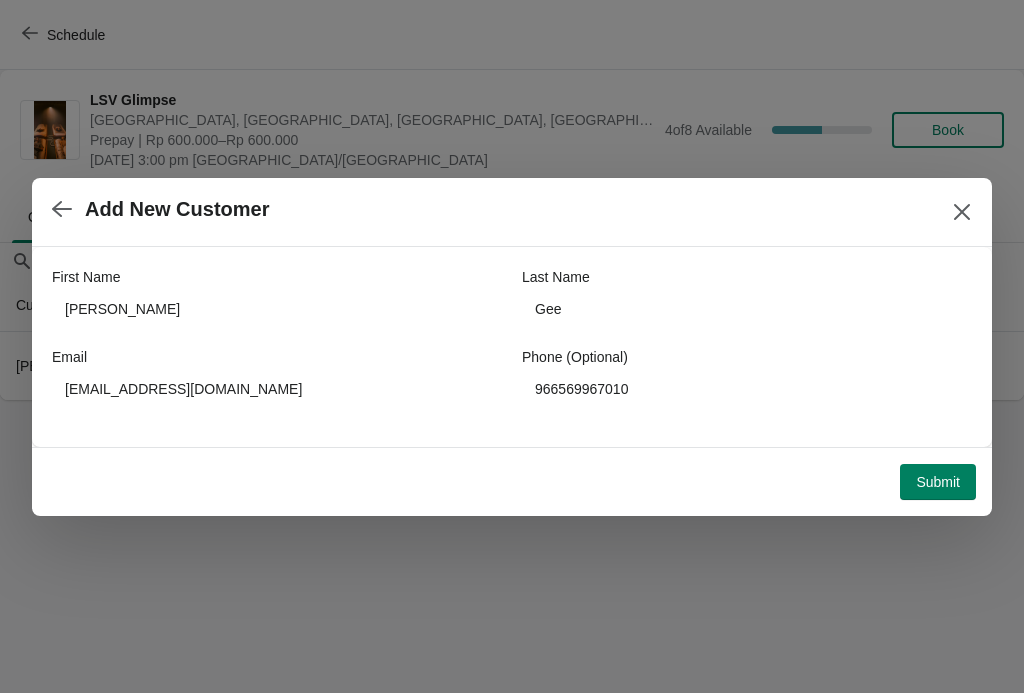 click on "Submit" at bounding box center [938, 482] 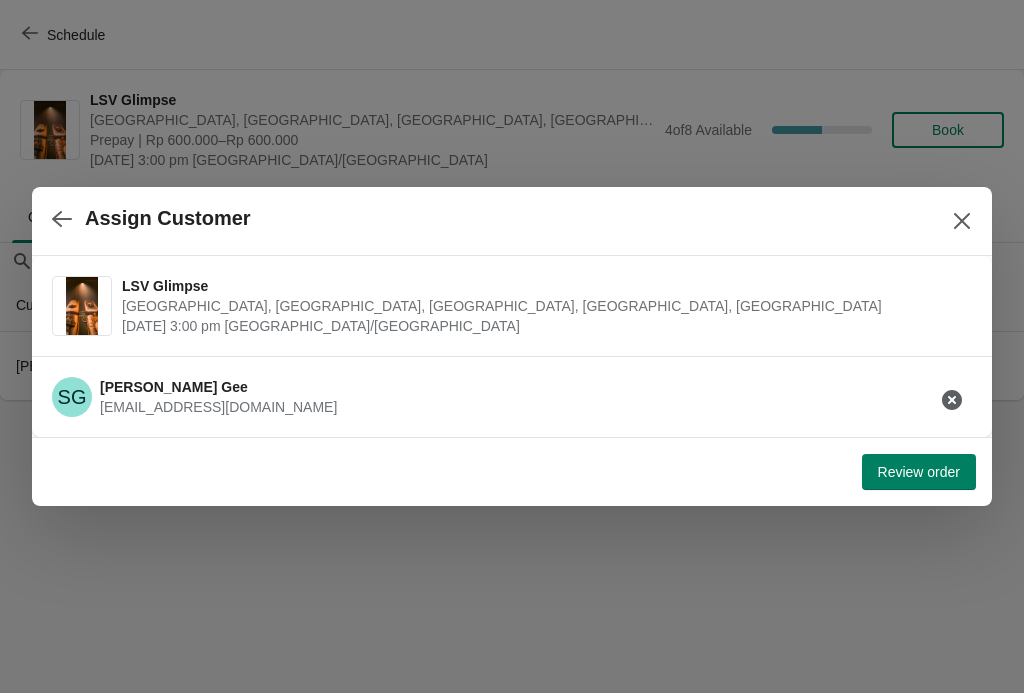 click on "Review order" at bounding box center (919, 472) 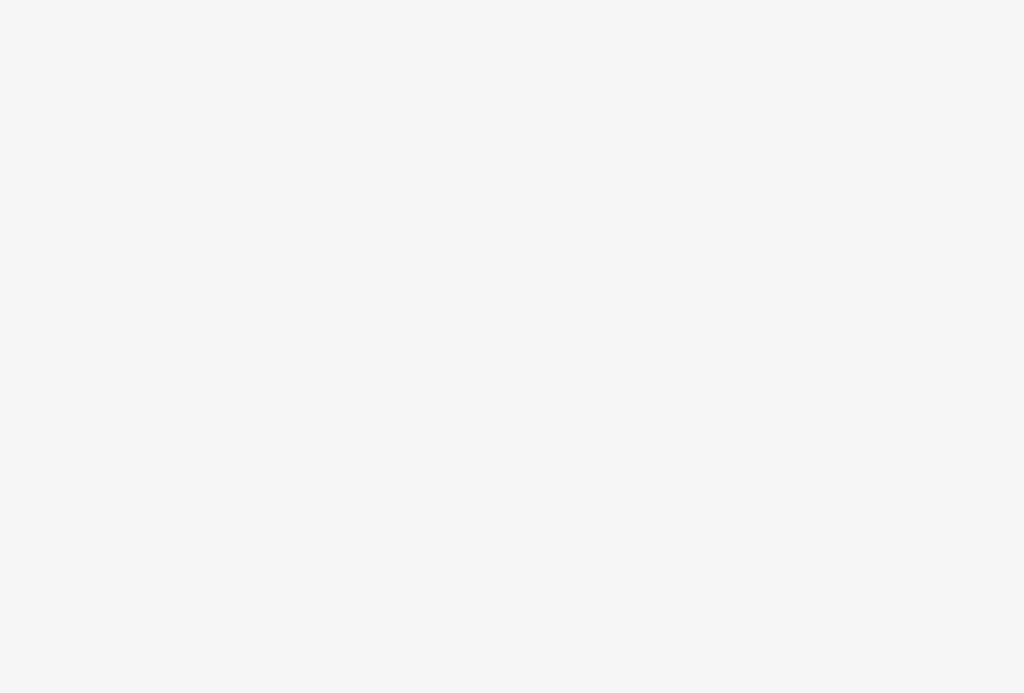 scroll, scrollTop: 0, scrollLeft: 0, axis: both 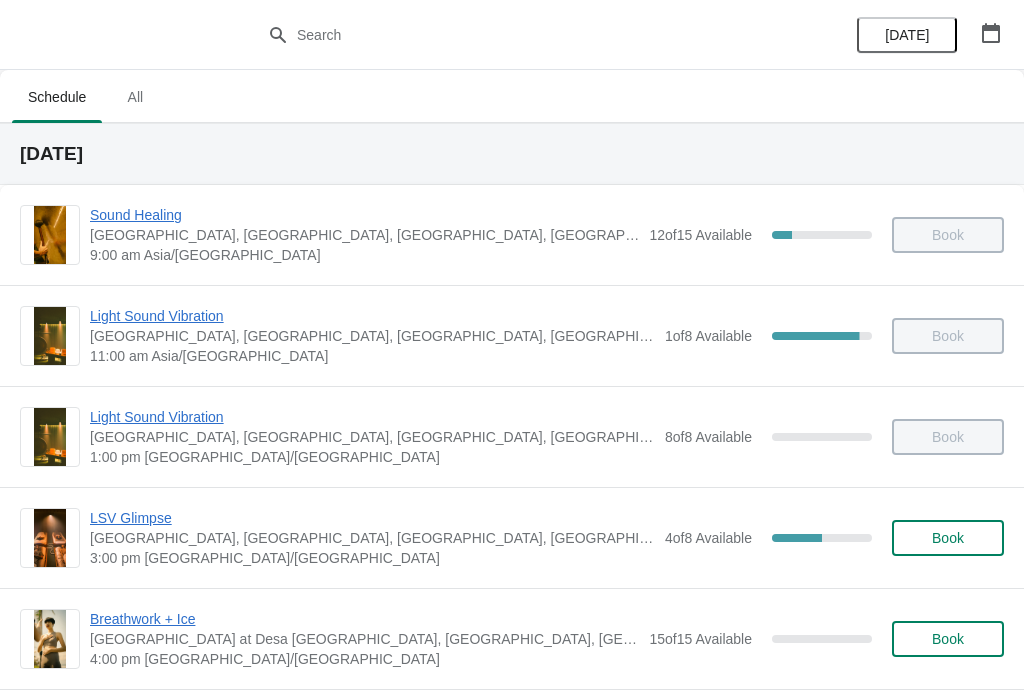click on "LSV Glimpse" at bounding box center (372, 518) 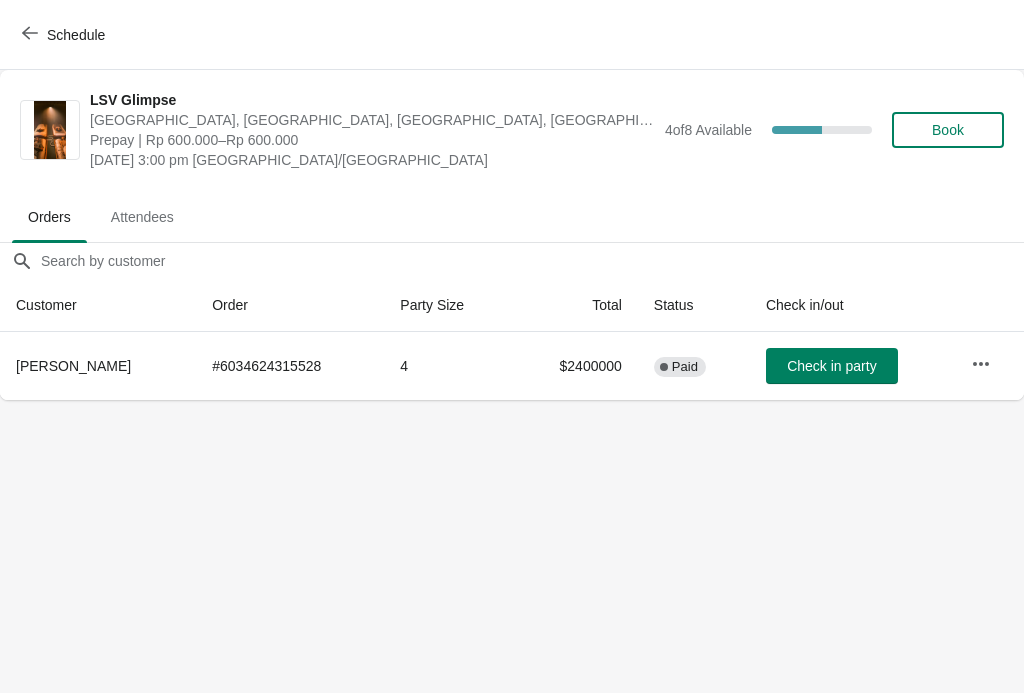 click on "Check in party" at bounding box center (831, 366) 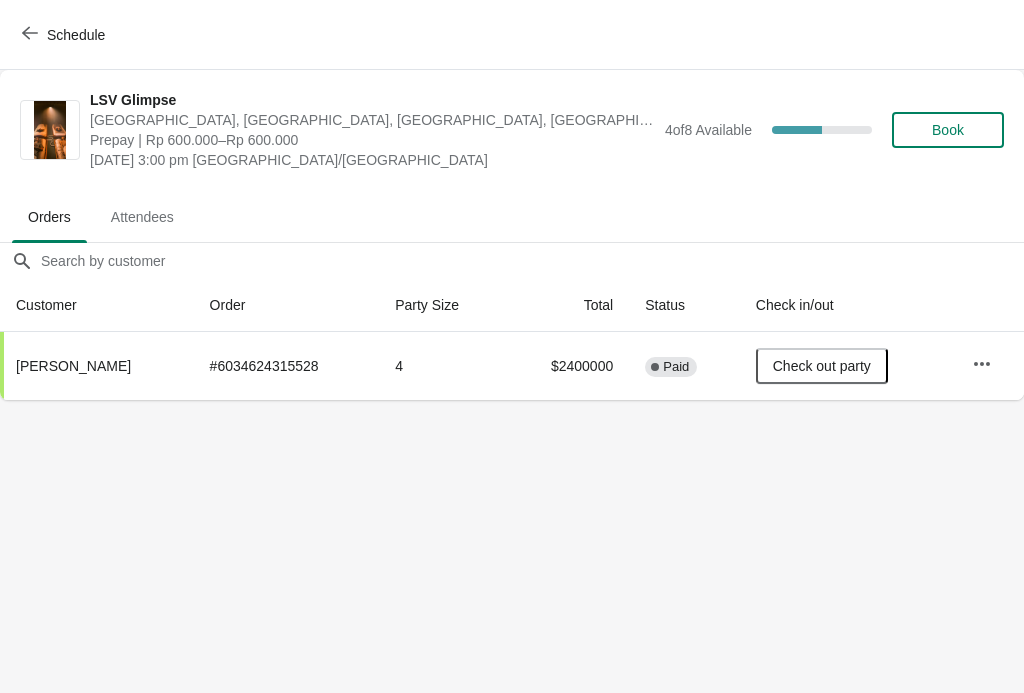 click on "Schedule" at bounding box center [65, 34] 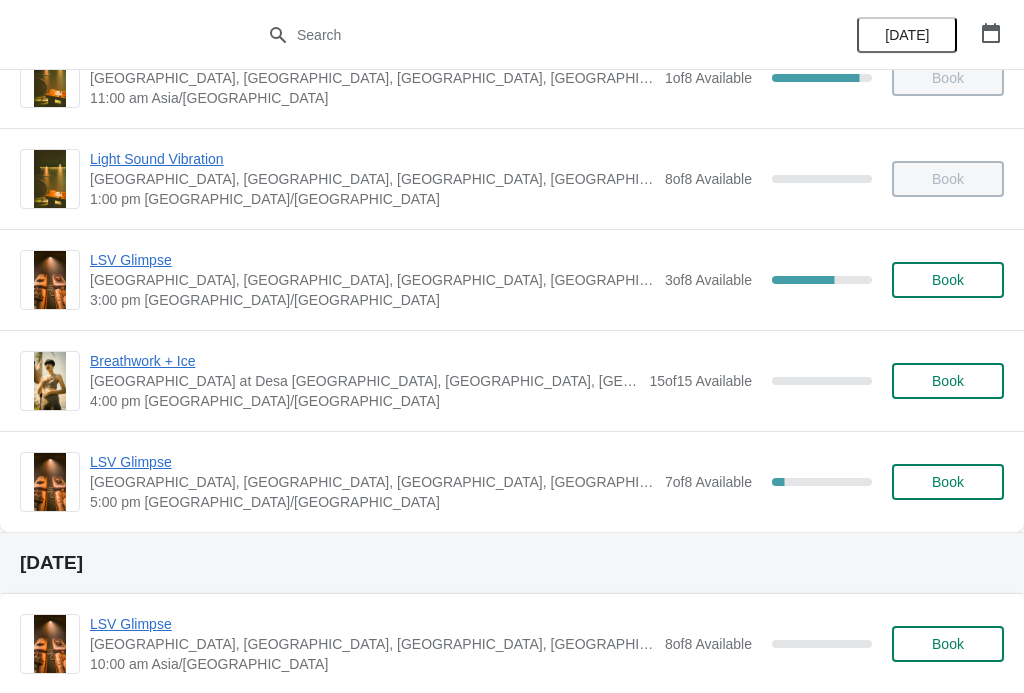 scroll, scrollTop: 262, scrollLeft: 0, axis: vertical 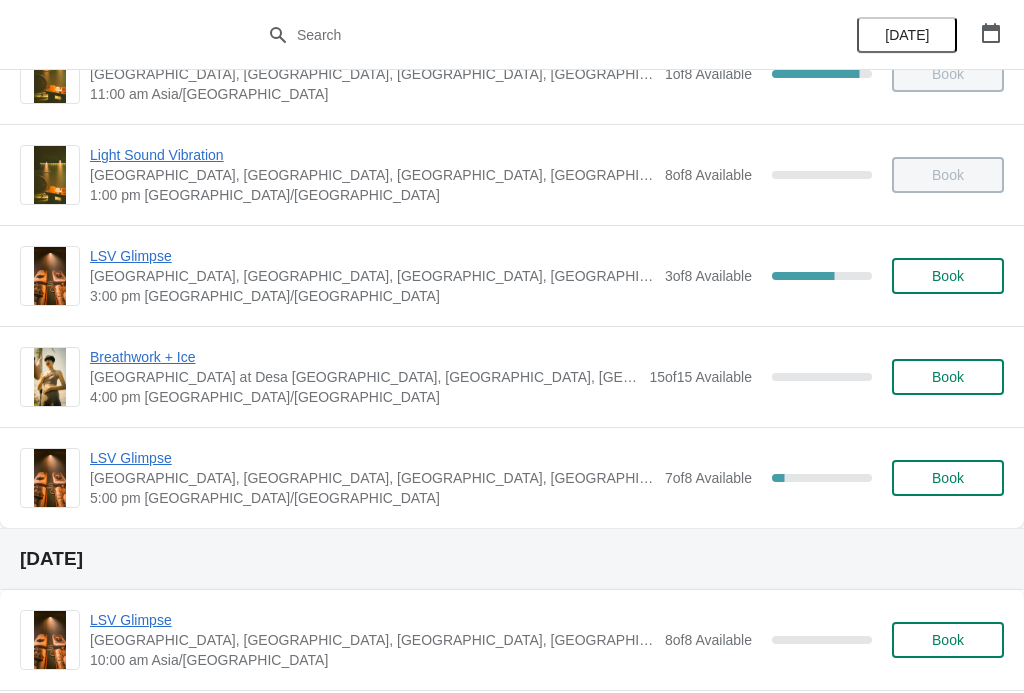 click on "LSV Glimpse" at bounding box center [372, 256] 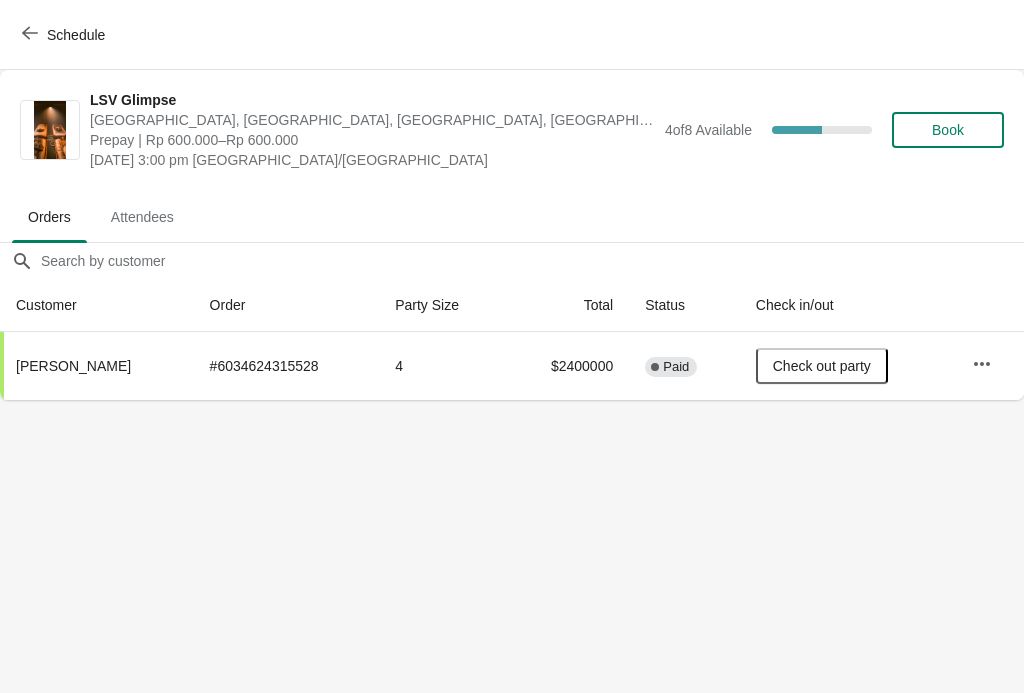 scroll, scrollTop: 0, scrollLeft: 0, axis: both 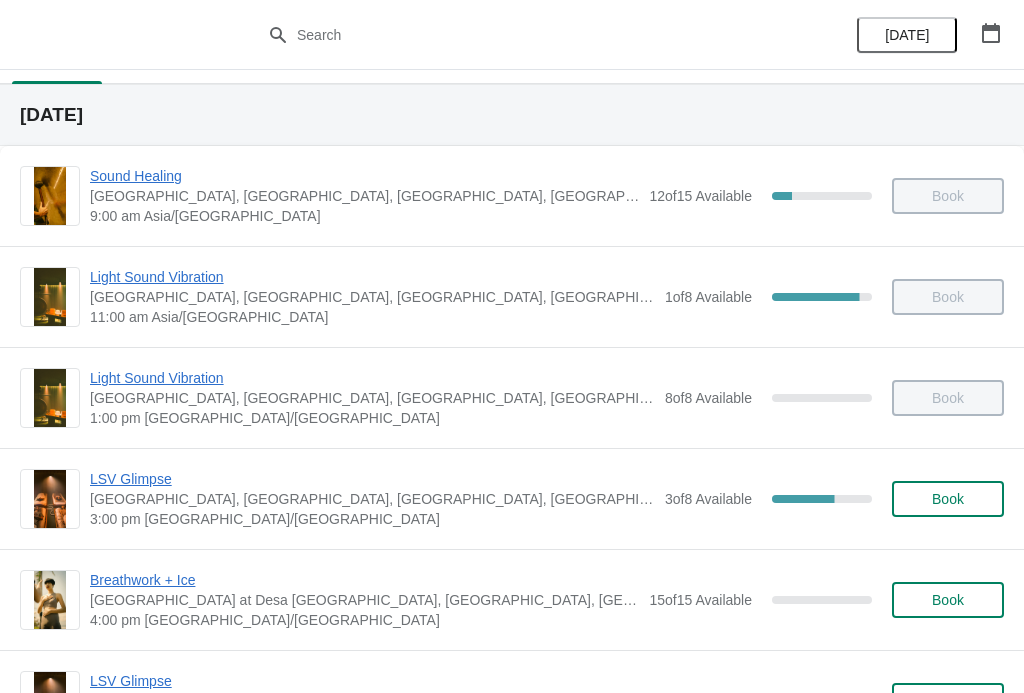 click on "LSV Glimpse" at bounding box center [372, 479] 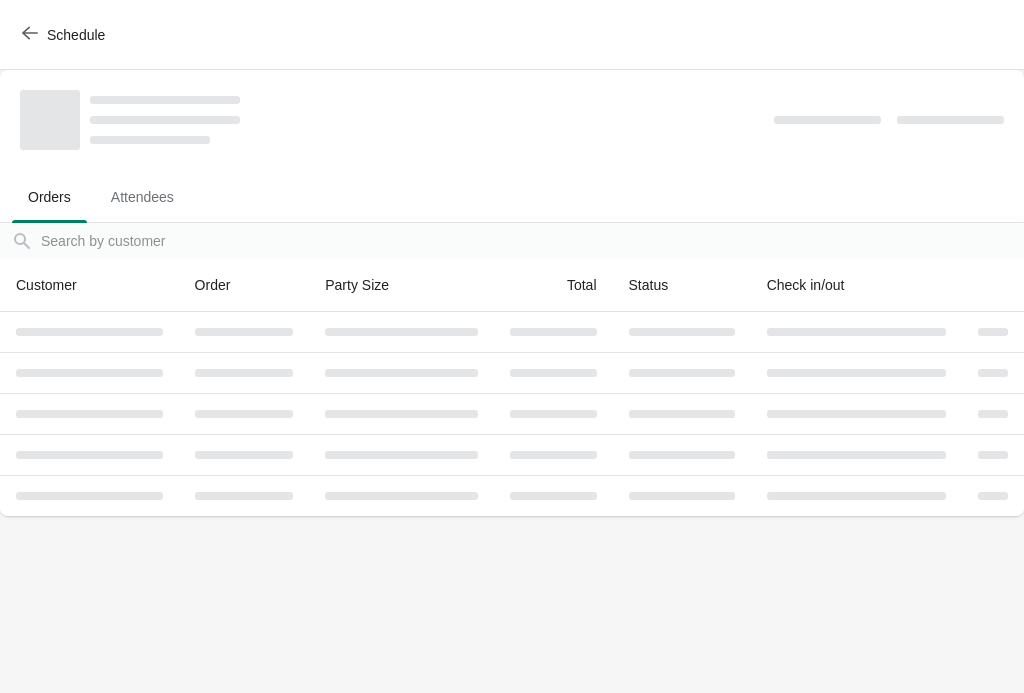 scroll, scrollTop: 0, scrollLeft: 0, axis: both 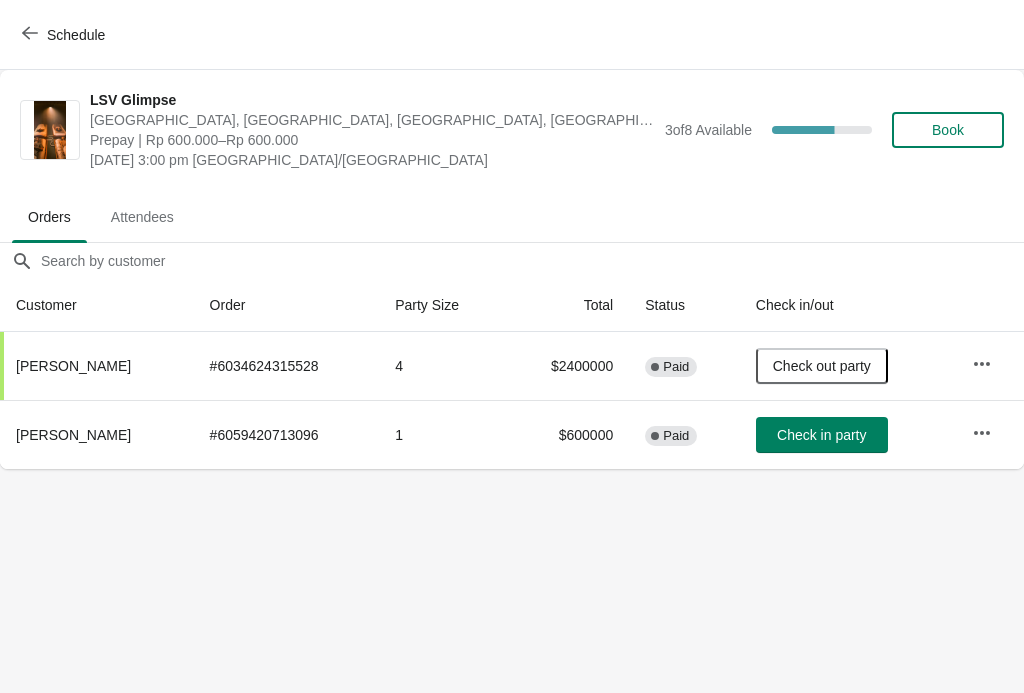 click on "Check in party" at bounding box center (821, 435) 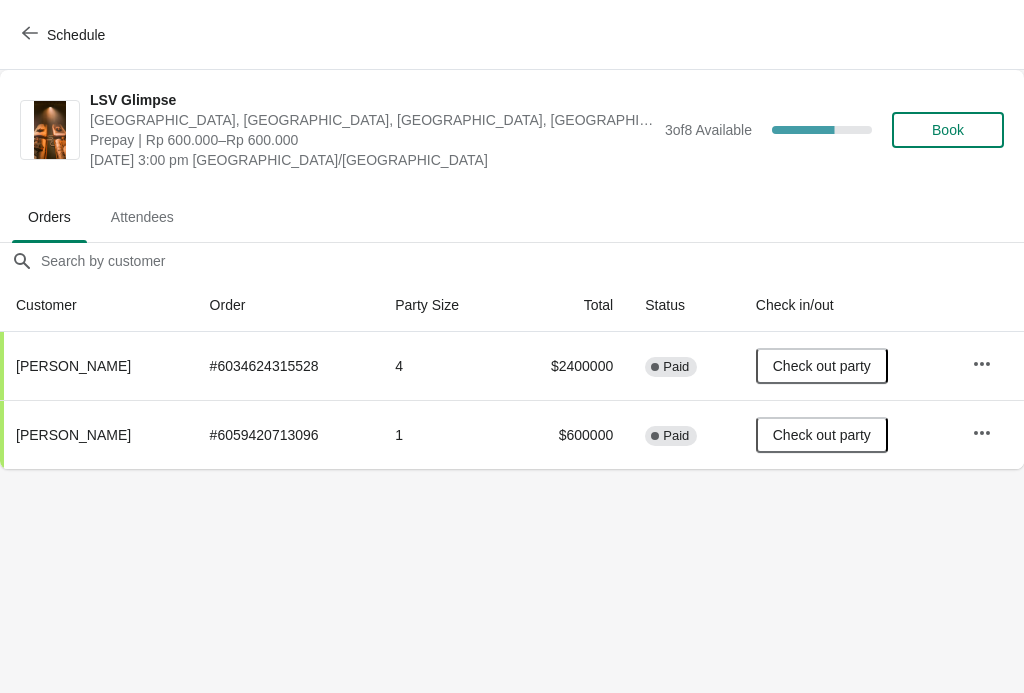 click 